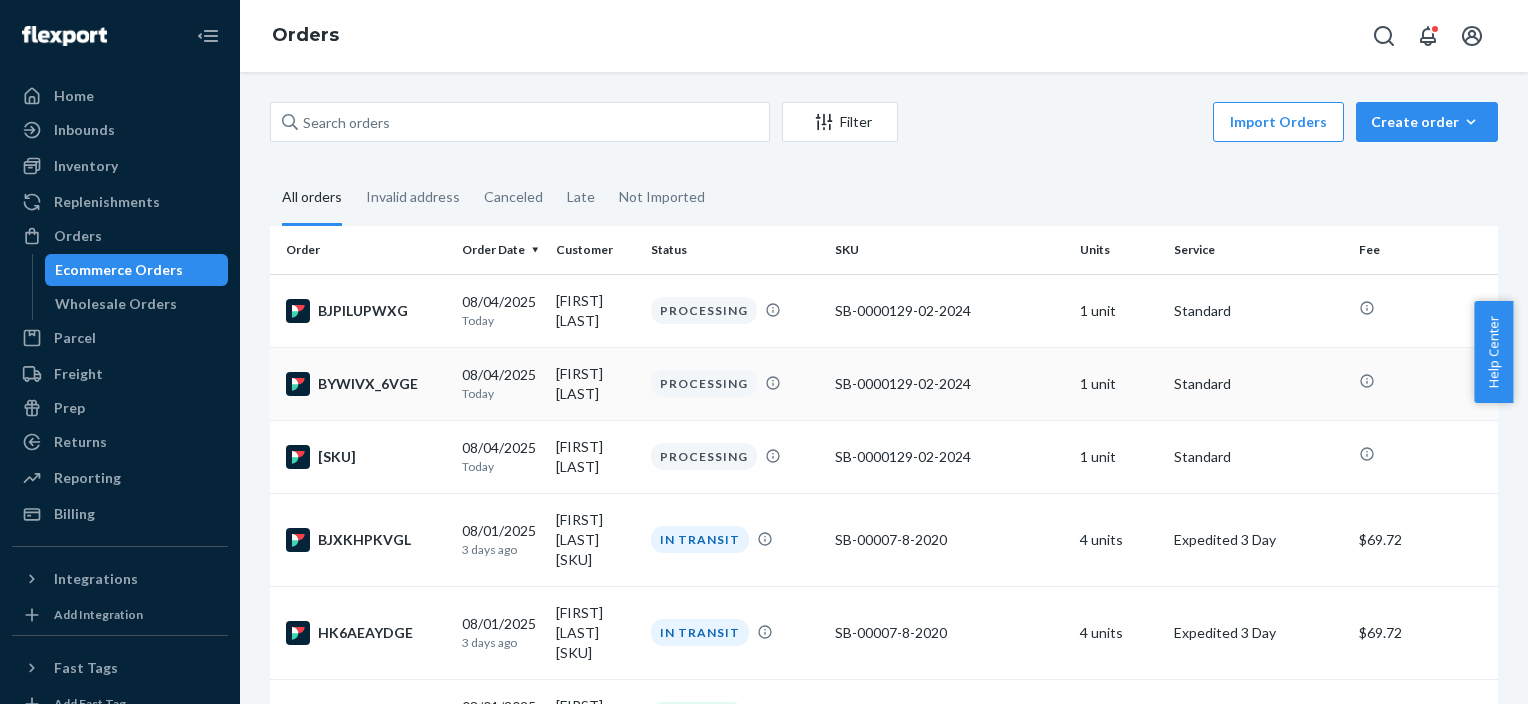 scroll, scrollTop: 0, scrollLeft: 0, axis: both 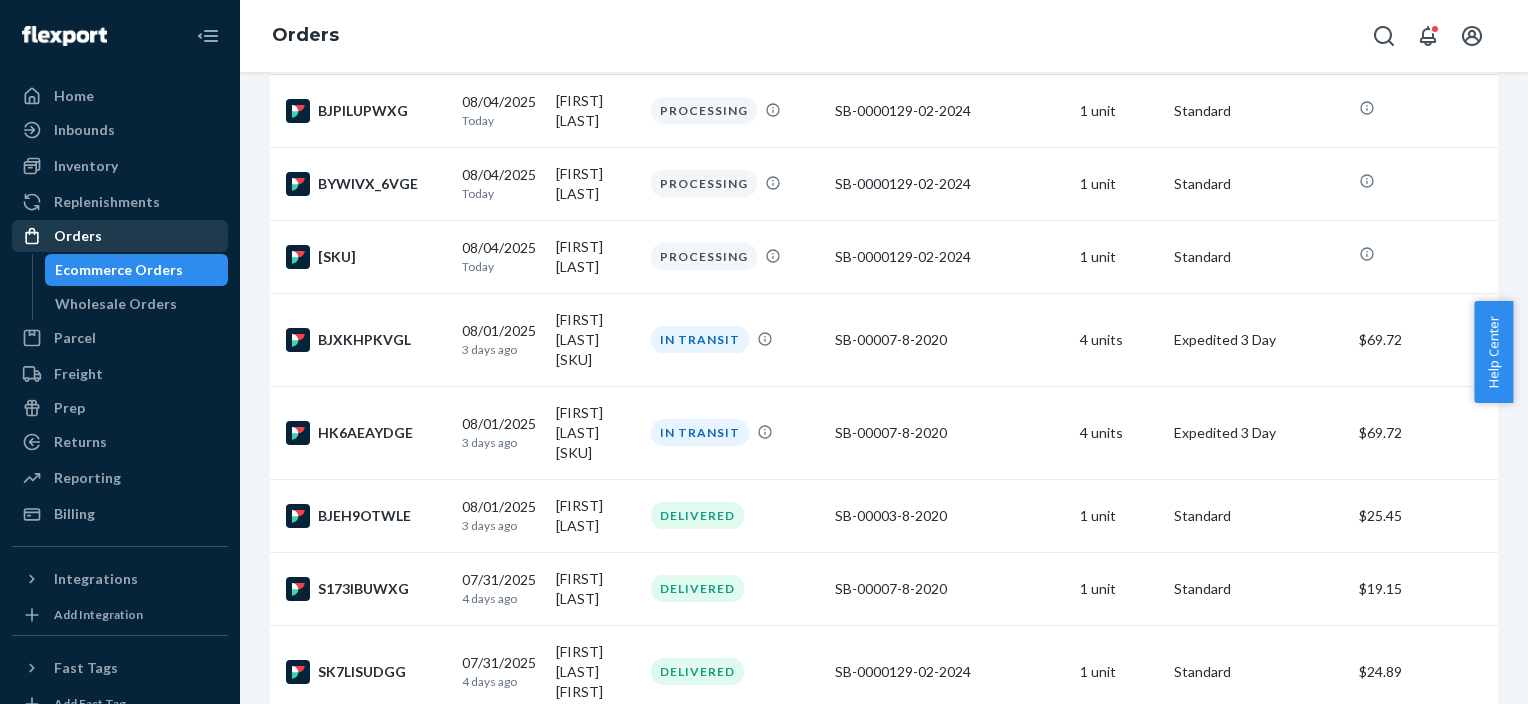 click on "Orders" at bounding box center [120, 236] 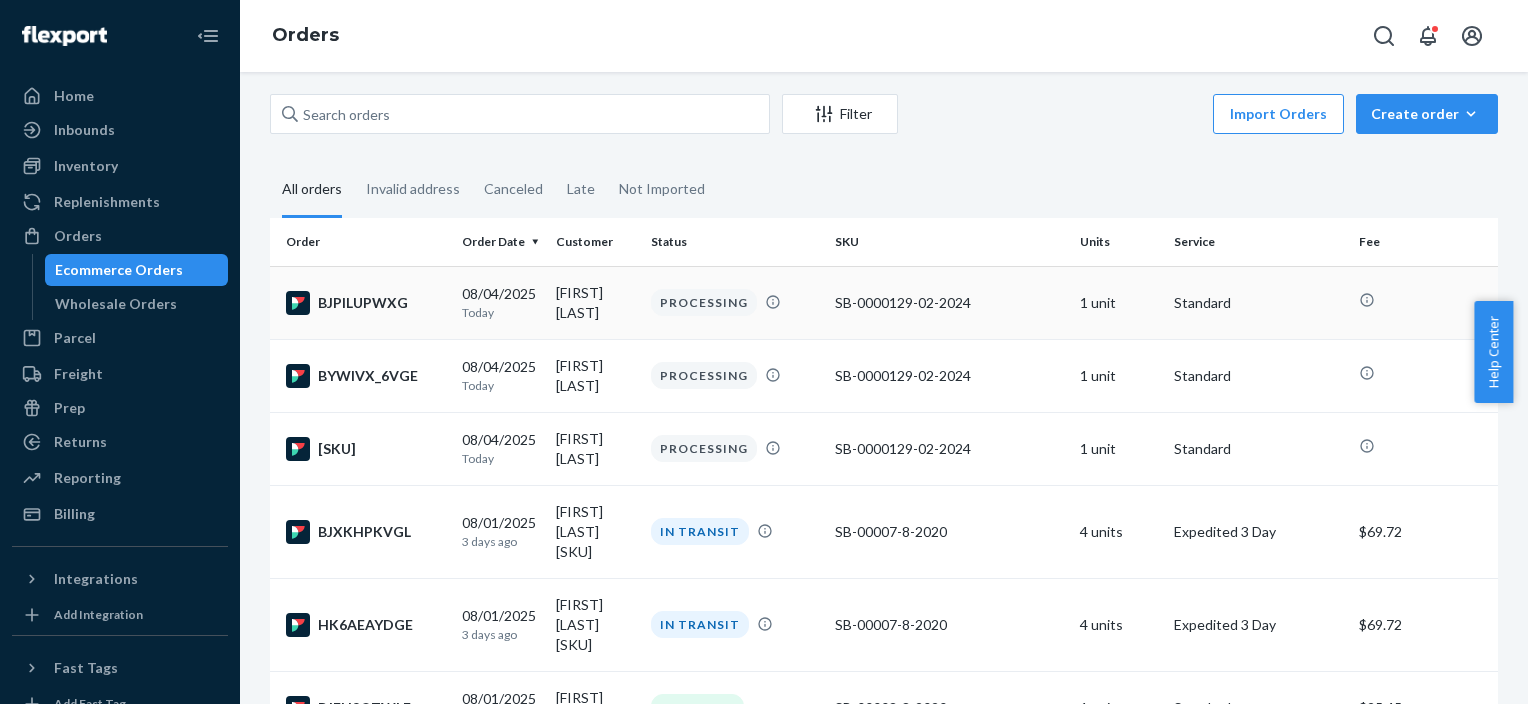 scroll, scrollTop: 0, scrollLeft: 0, axis: both 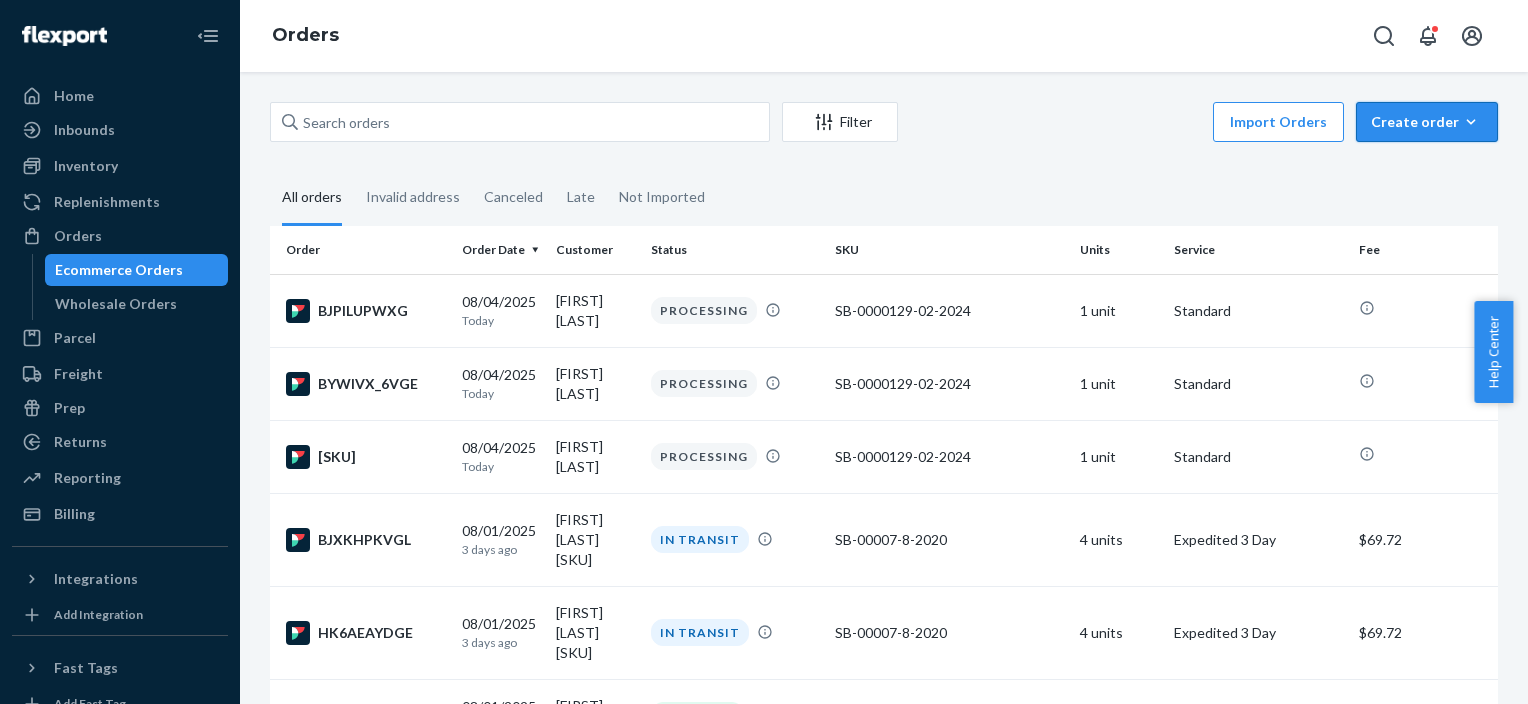 click 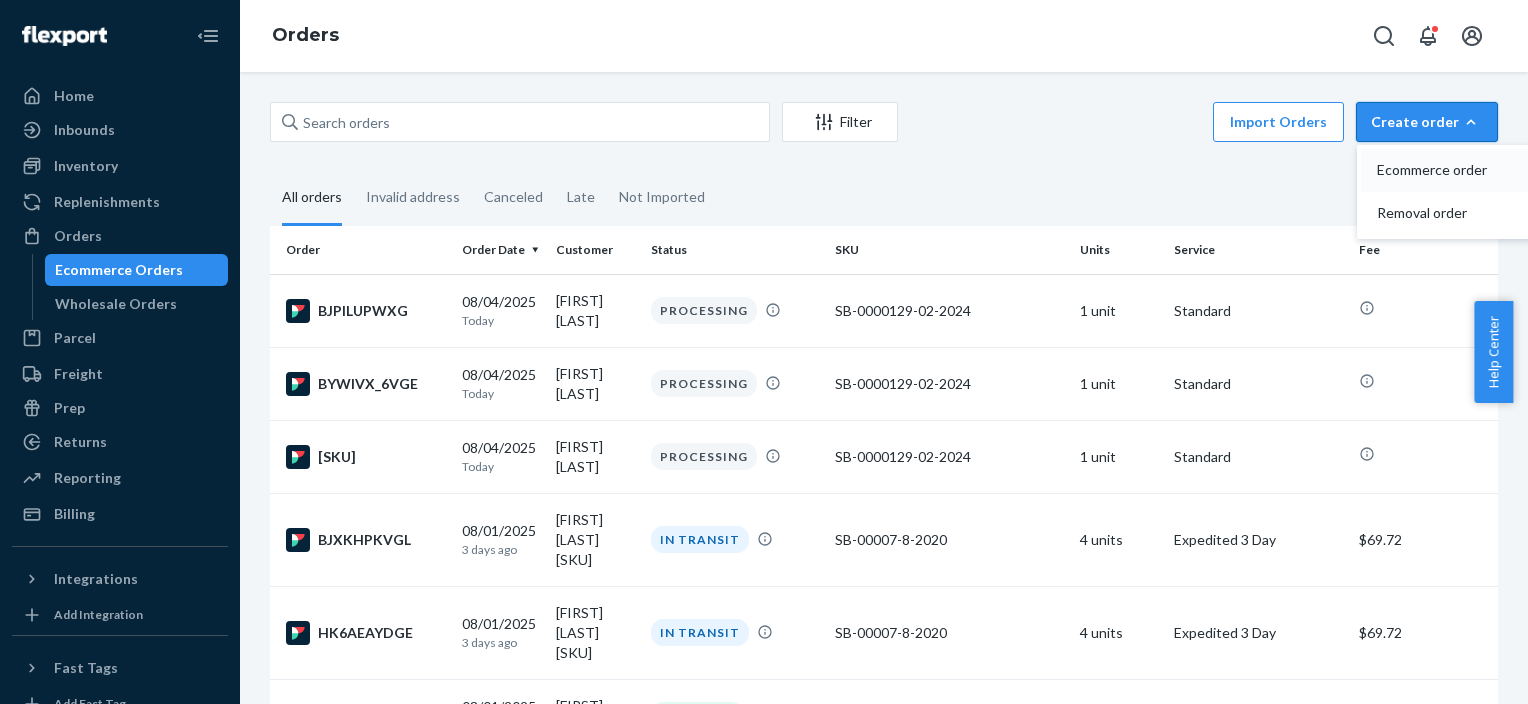 click on "Ecommerce order" at bounding box center (1439, 170) 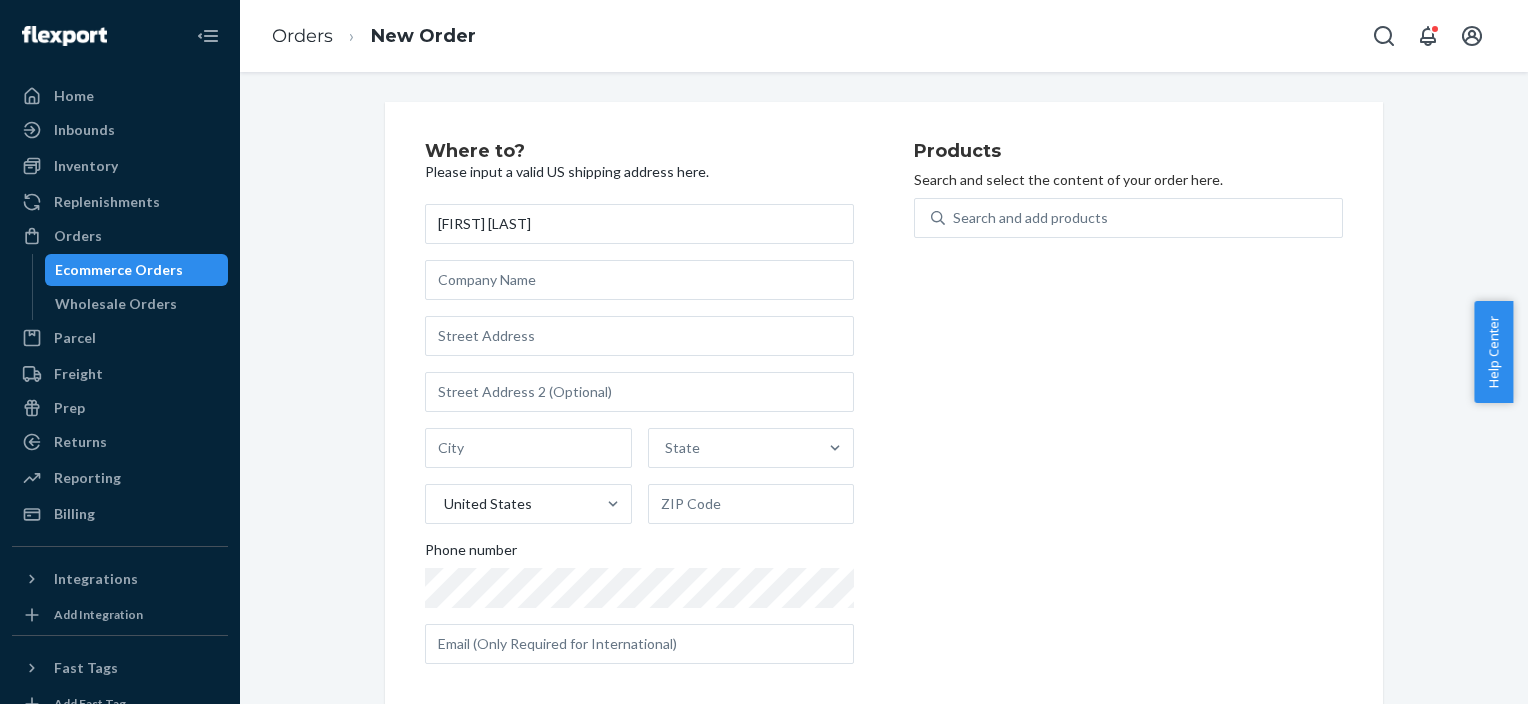 type on "[FIRST] [LAST]" 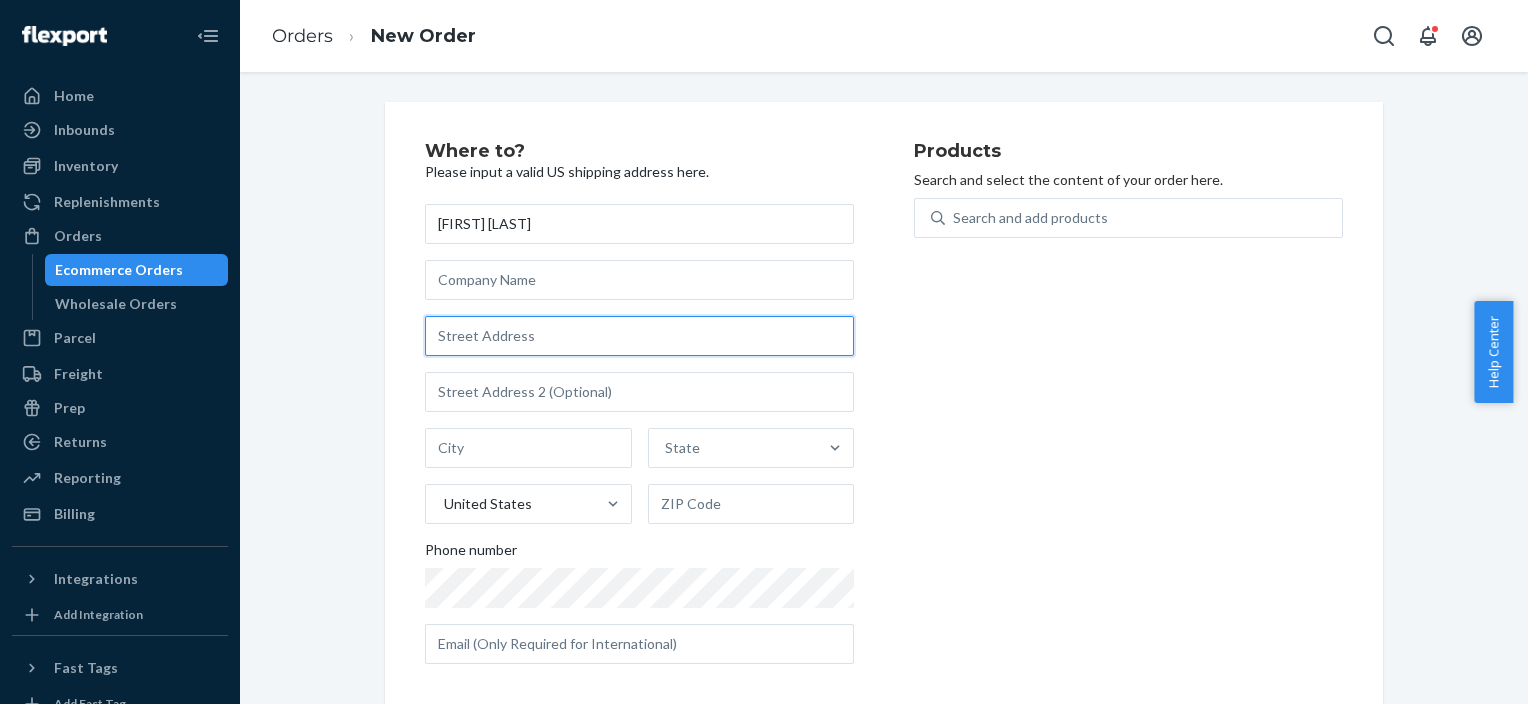 click at bounding box center [639, 336] 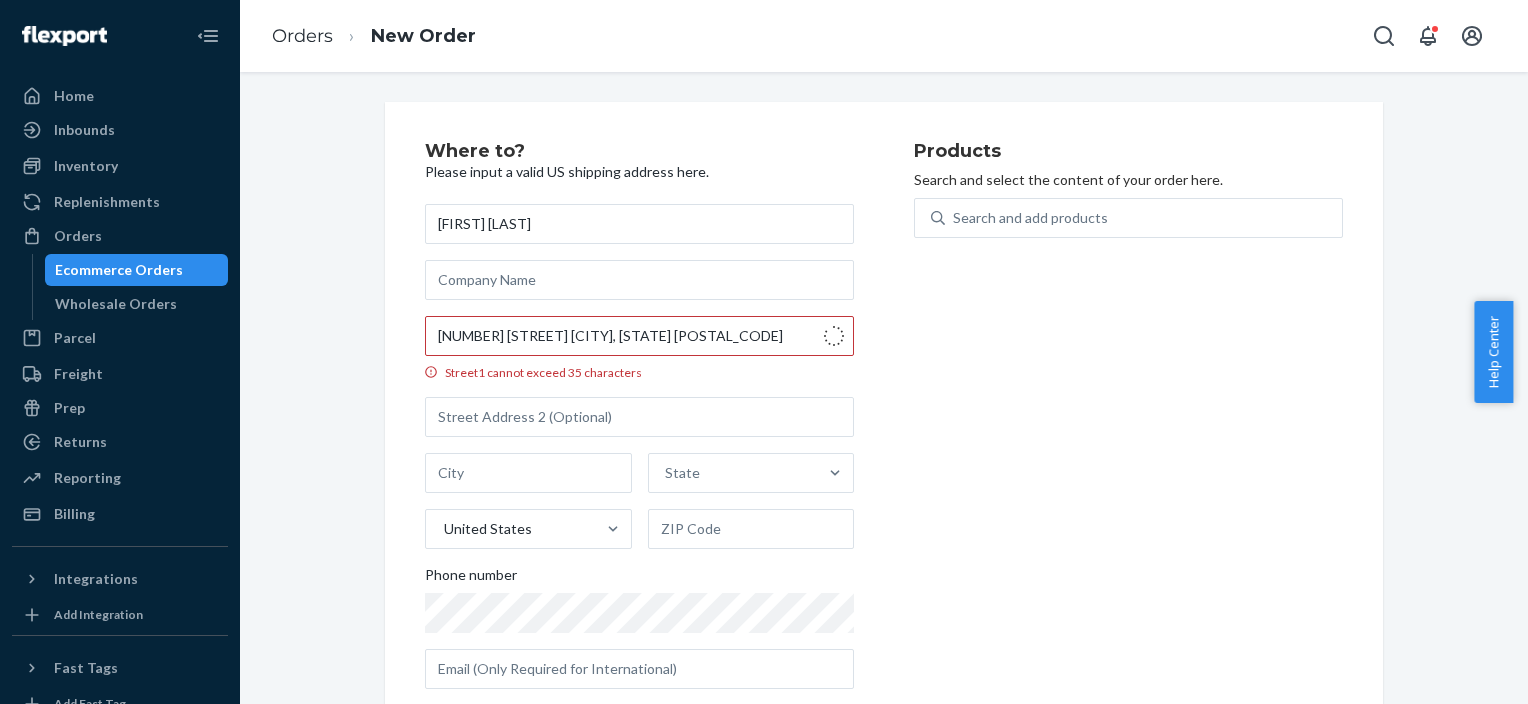 type on "[NUMBER] [STREET]" 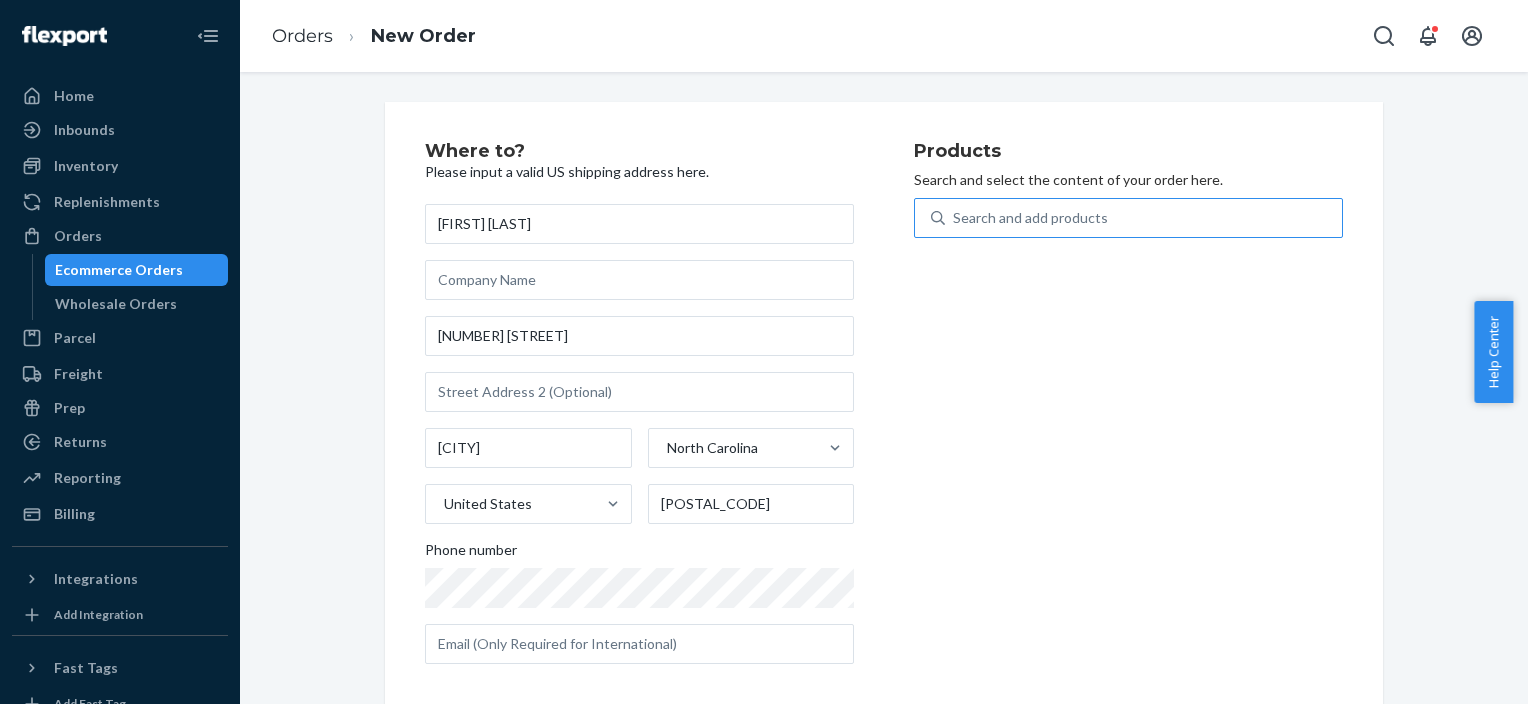click on "Search and add products" at bounding box center (1143, 218) 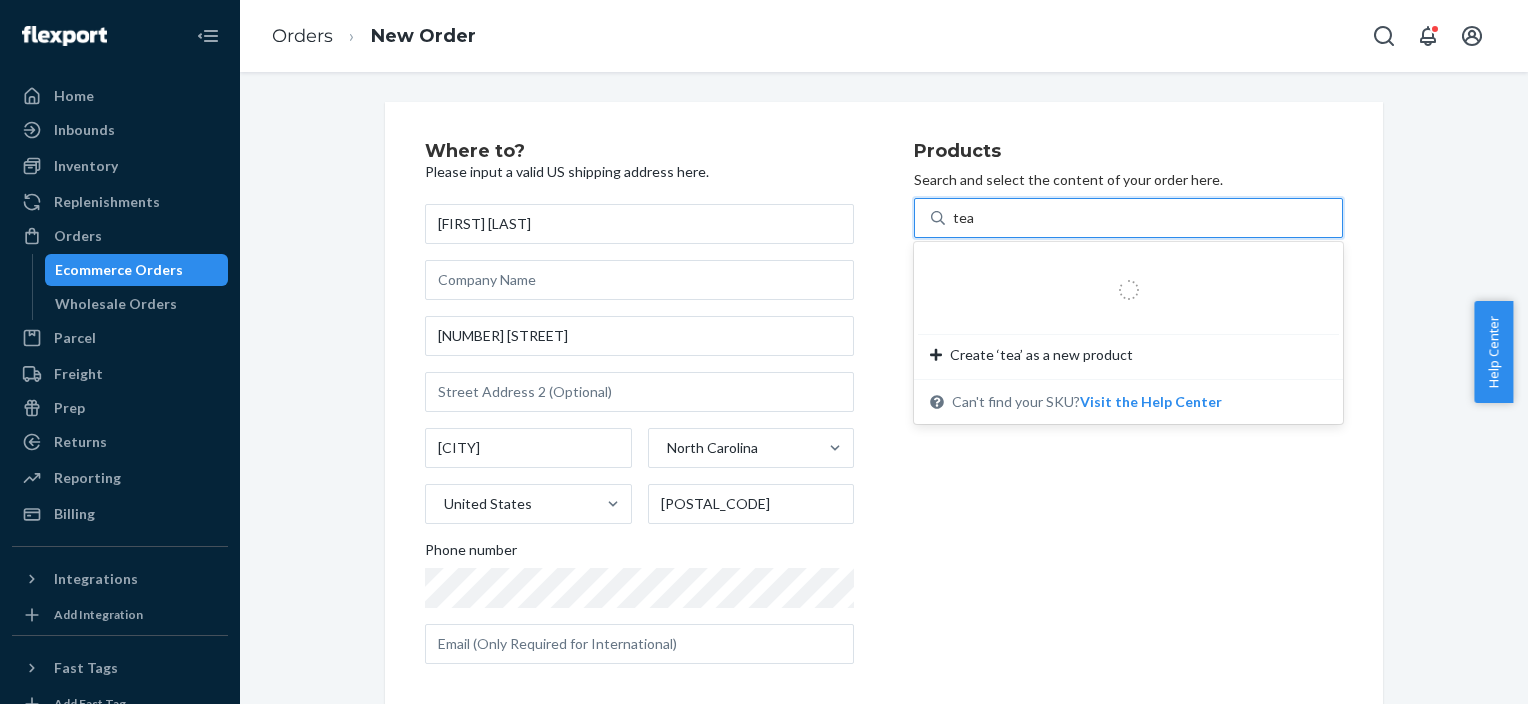 type on "teal" 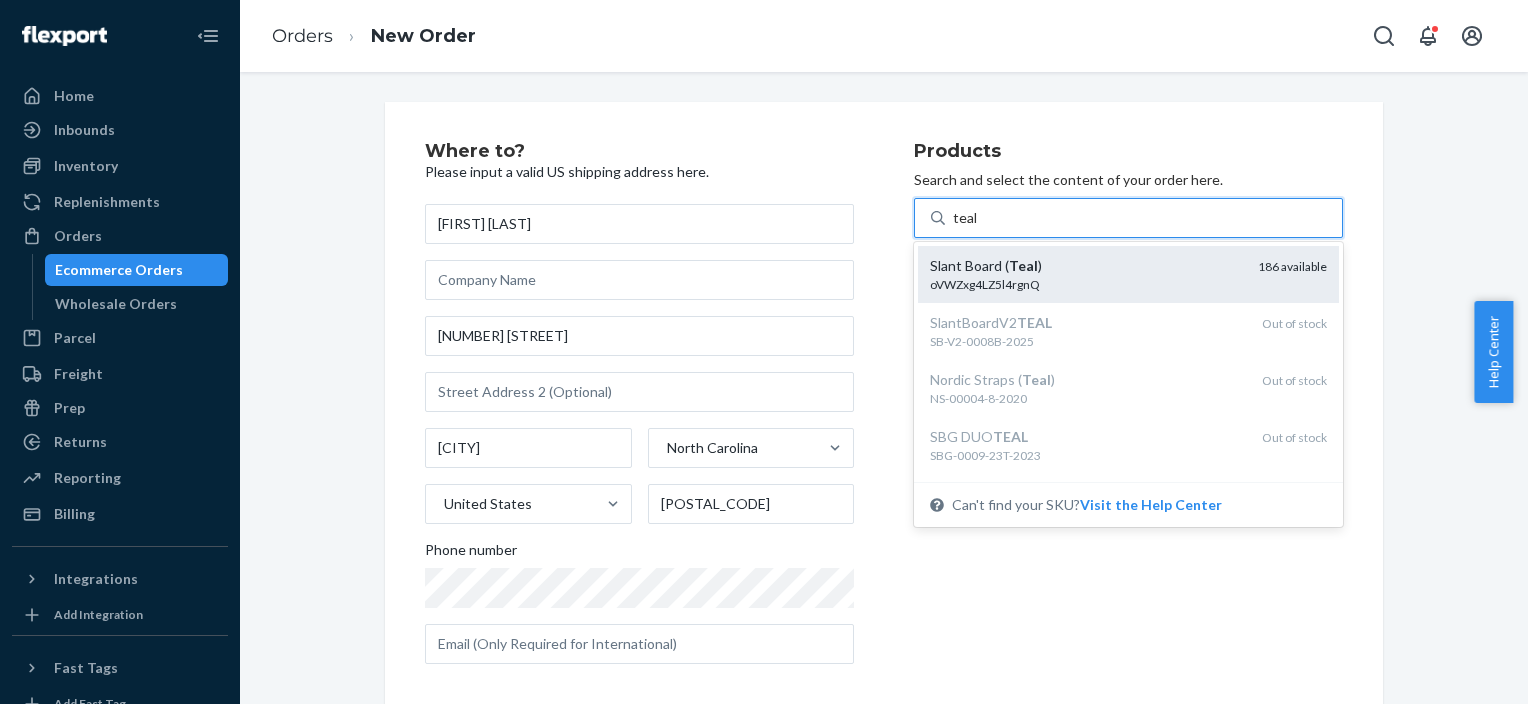click on "Slant Board ([PRODUCT])" at bounding box center (1086, 266) 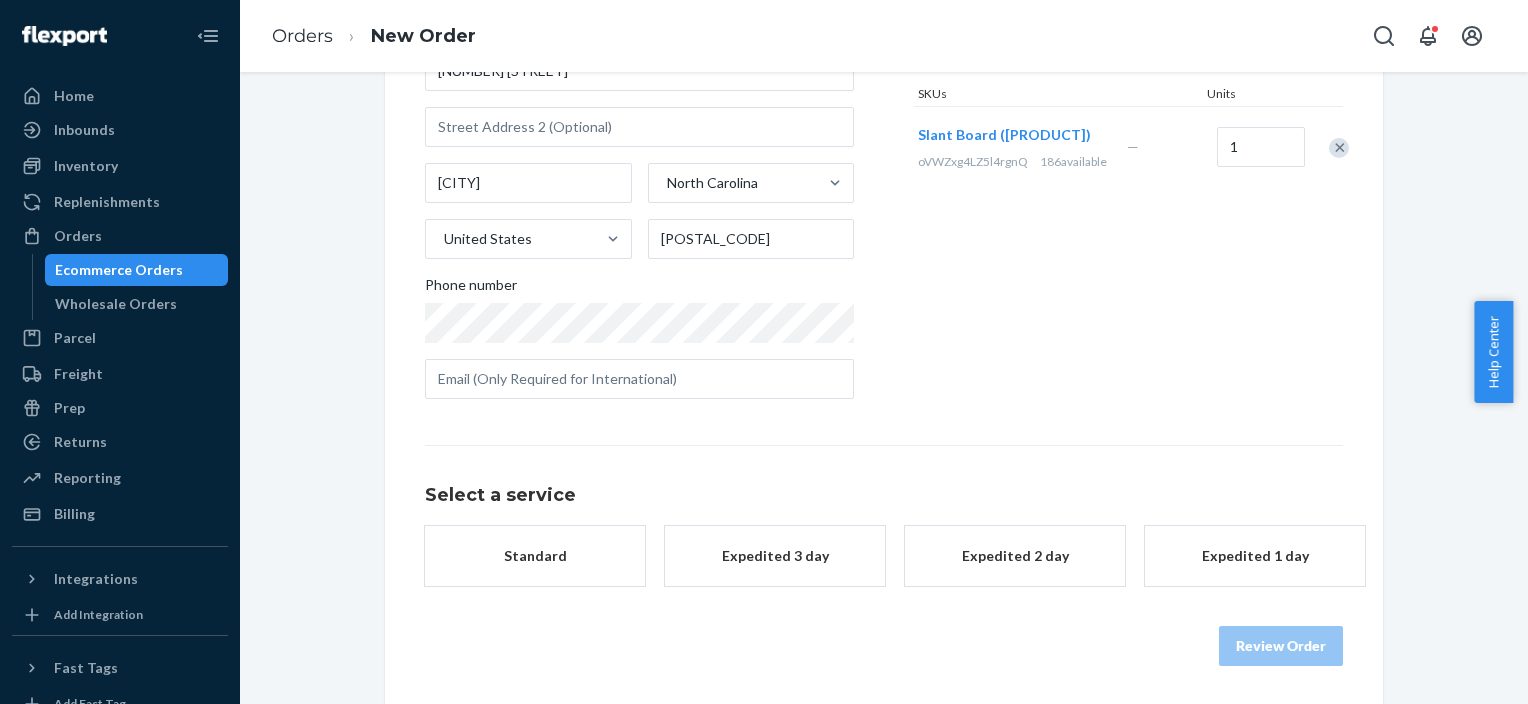scroll, scrollTop: 266, scrollLeft: 0, axis: vertical 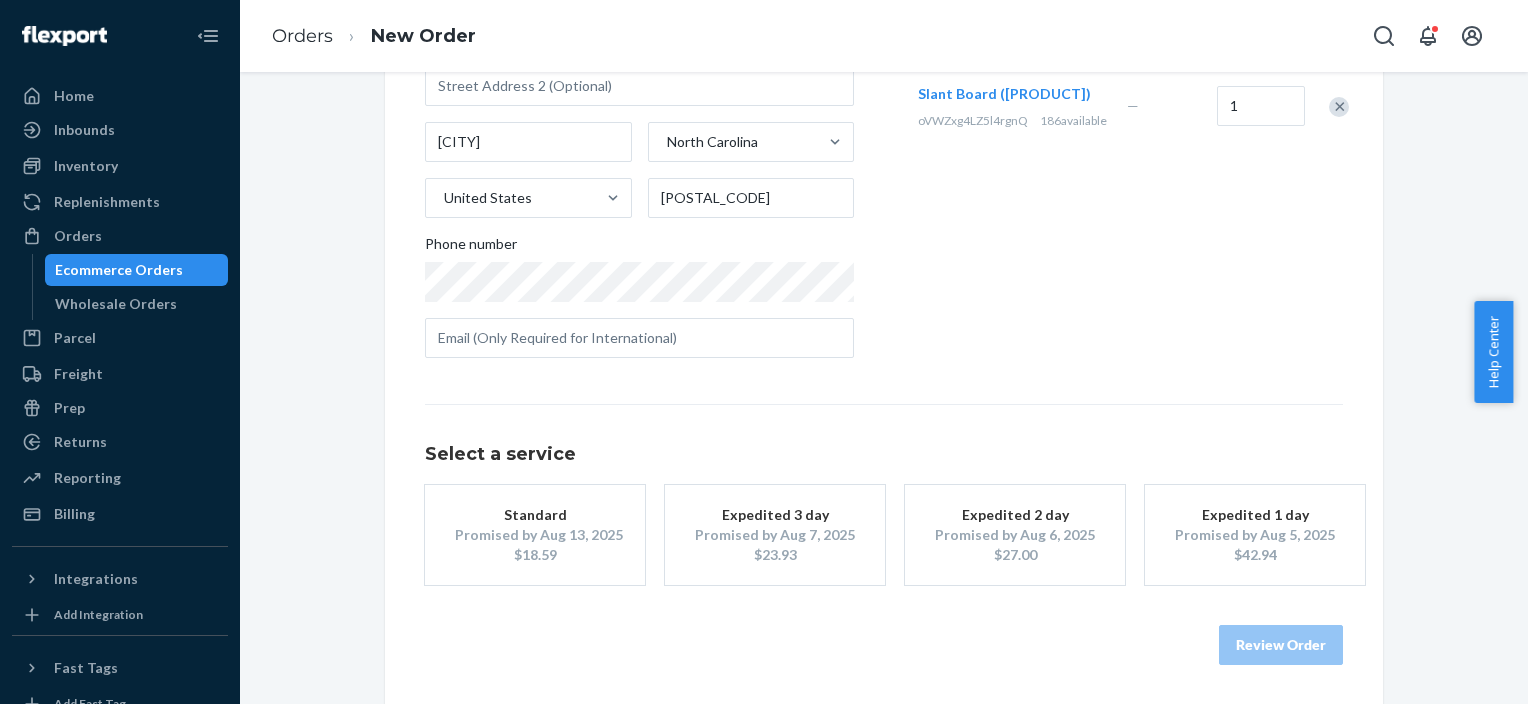 click on "Promised by Aug 13, 2025" at bounding box center [535, 535] 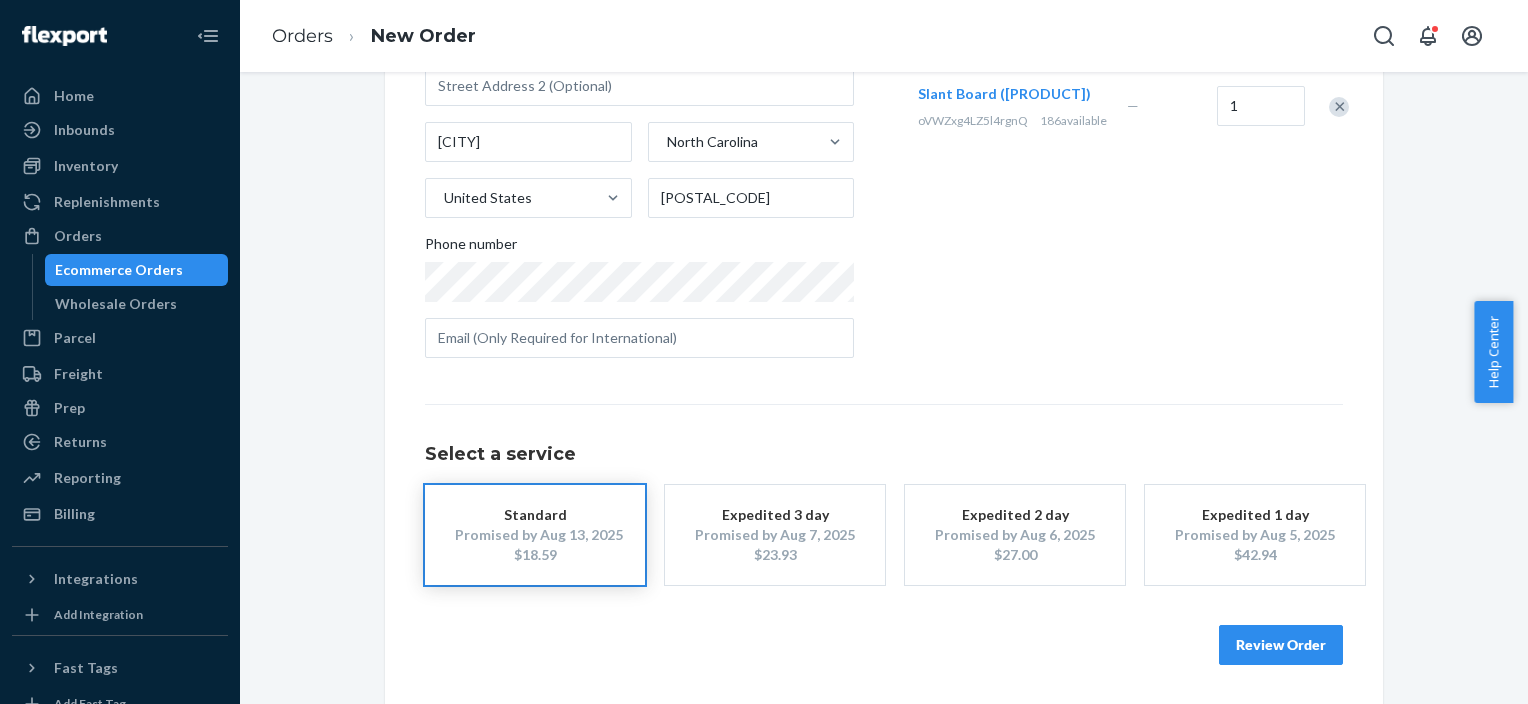 click on "Review Order" at bounding box center (1281, 645) 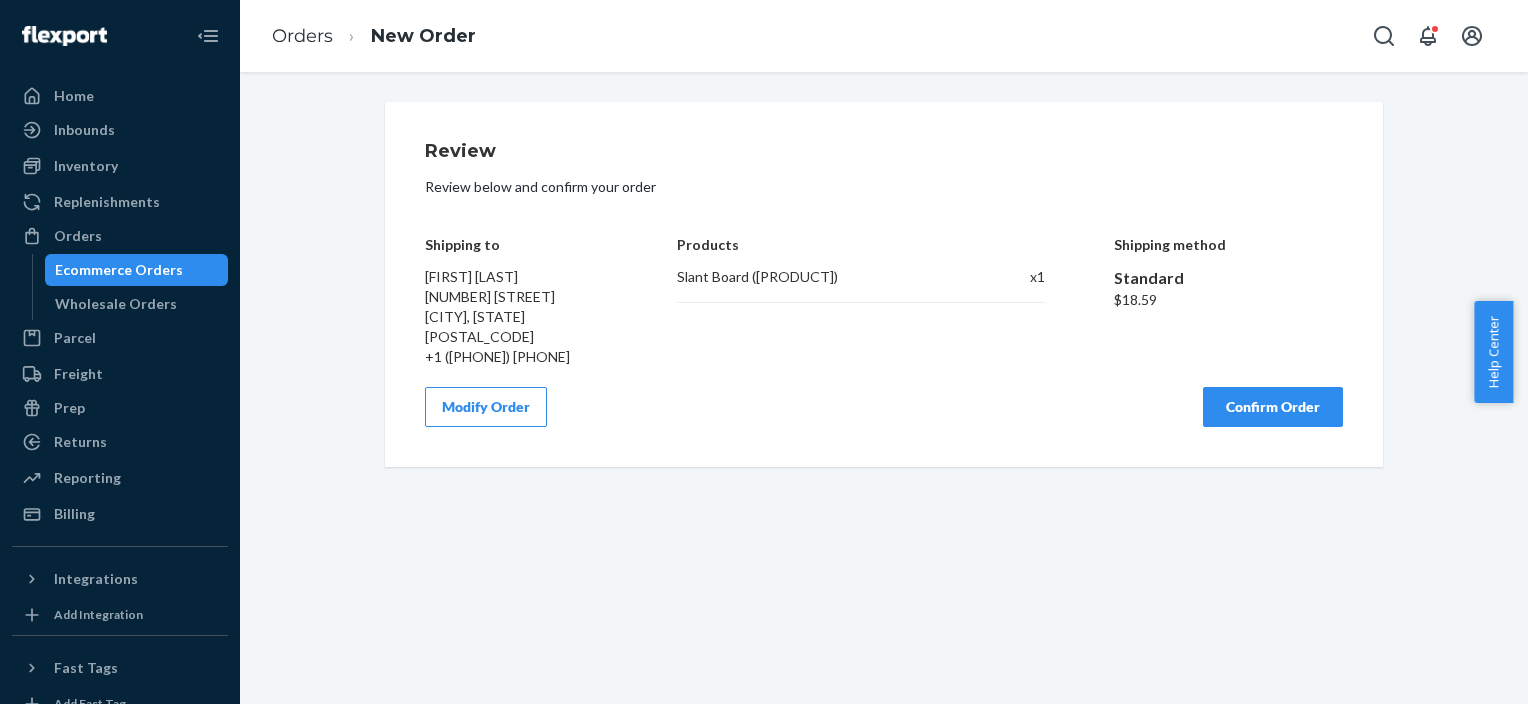 click on "Confirm Order" at bounding box center (1273, 407) 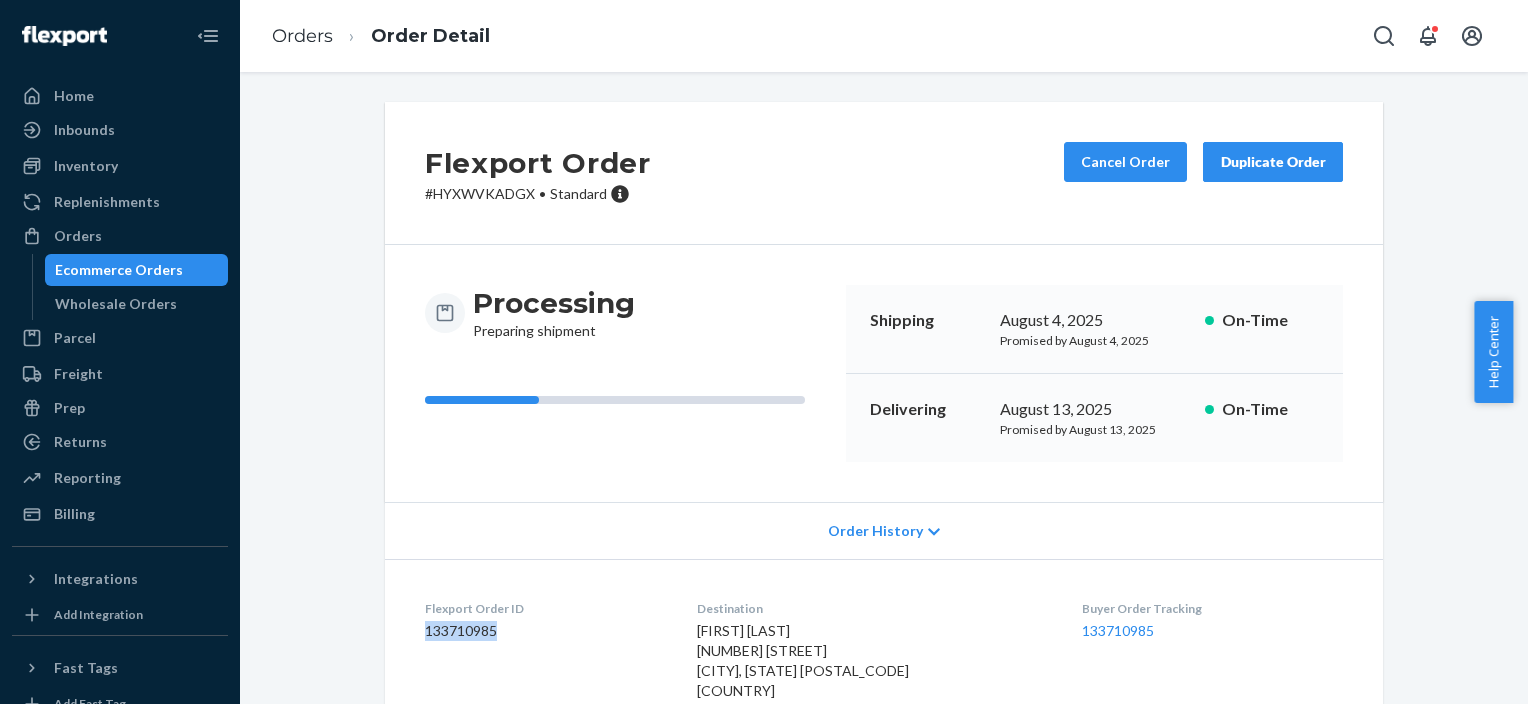 drag, startPoint x: 508, startPoint y: 628, endPoint x: 408, endPoint y: 628, distance: 100 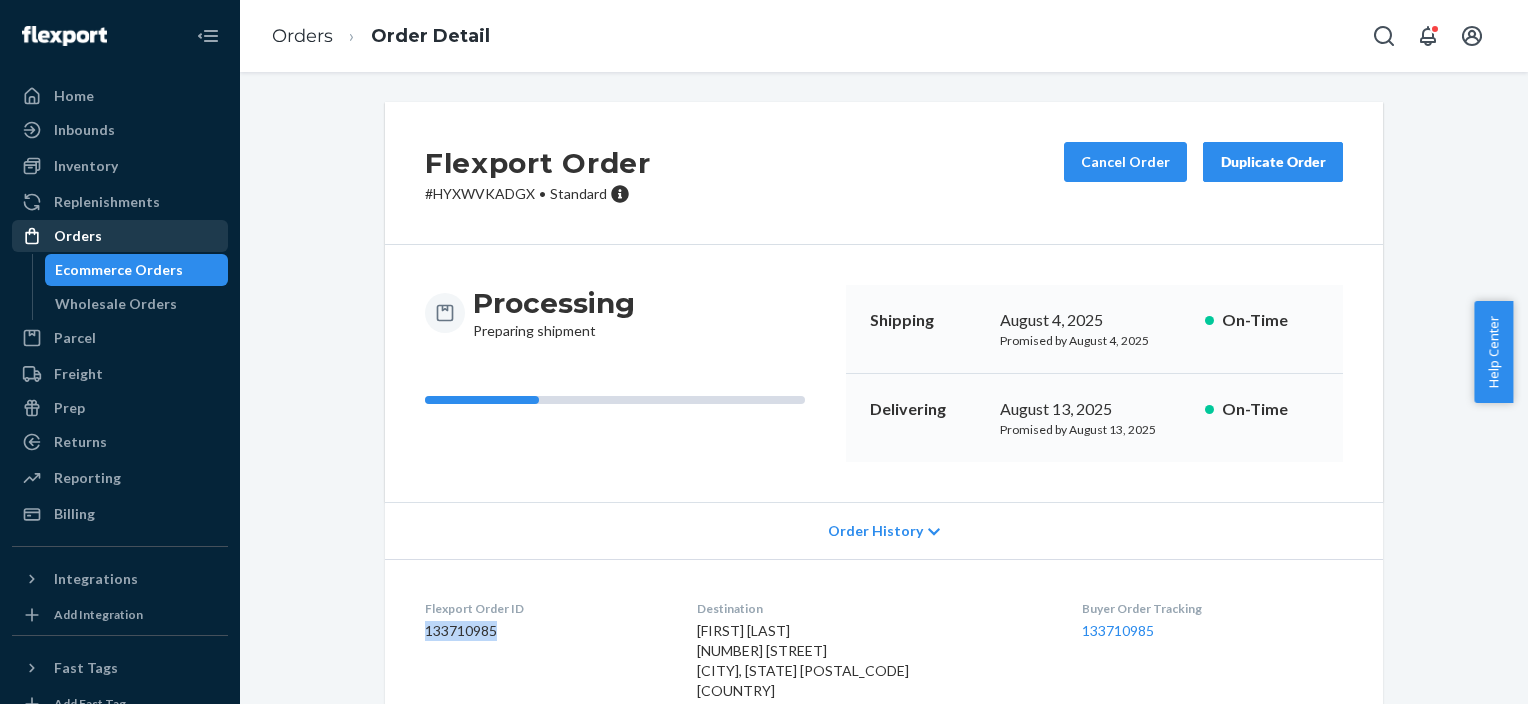 click on "Orders" at bounding box center (120, 236) 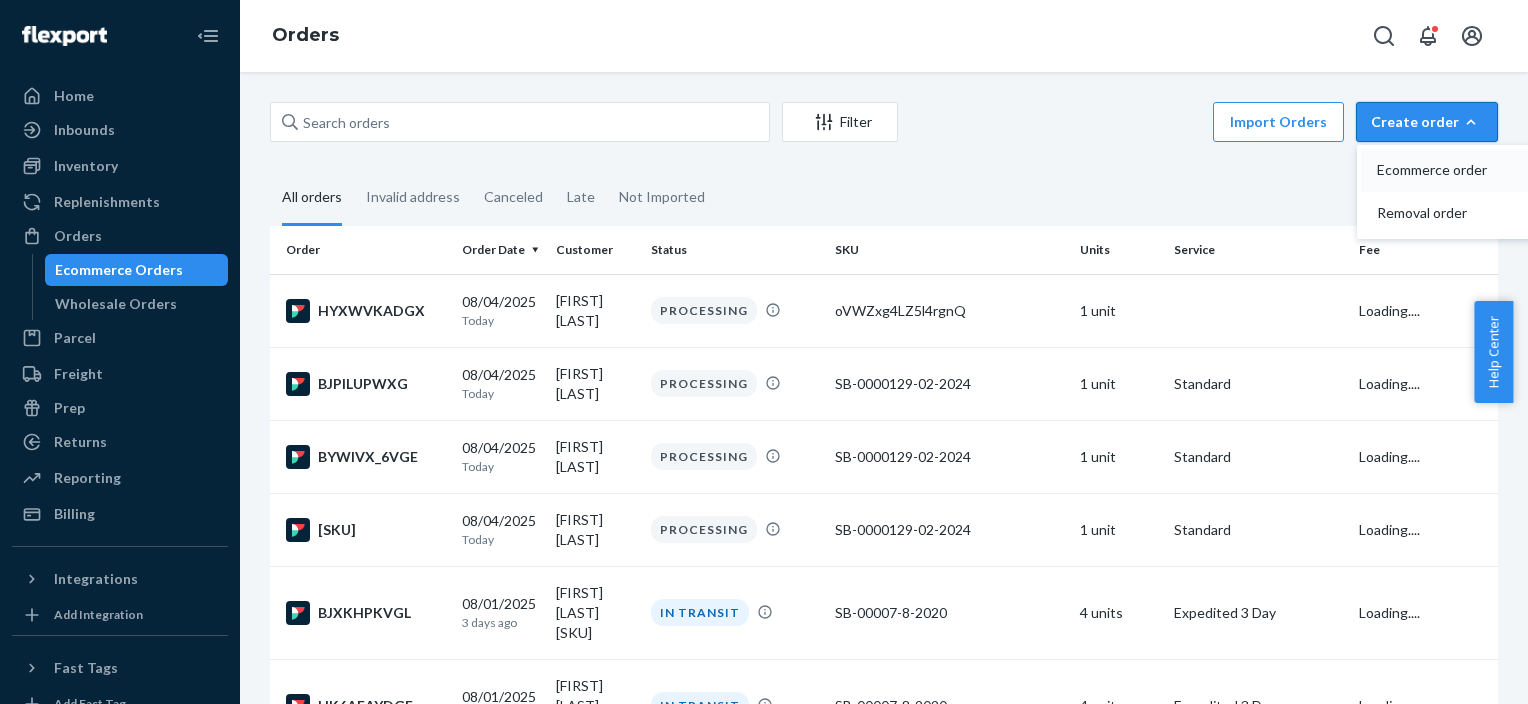 click on "Ecommerce order" at bounding box center (1439, 170) 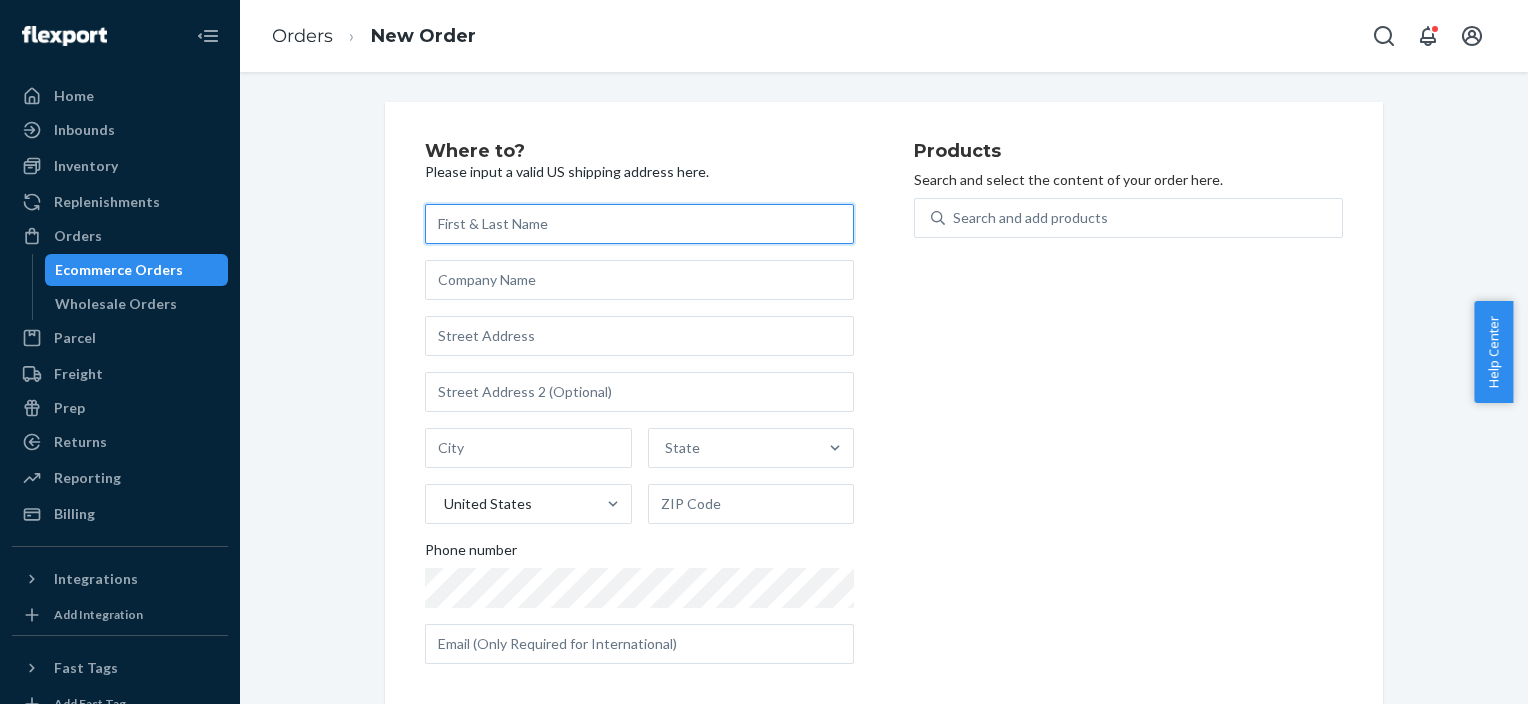 paste on "Chrispy Home" 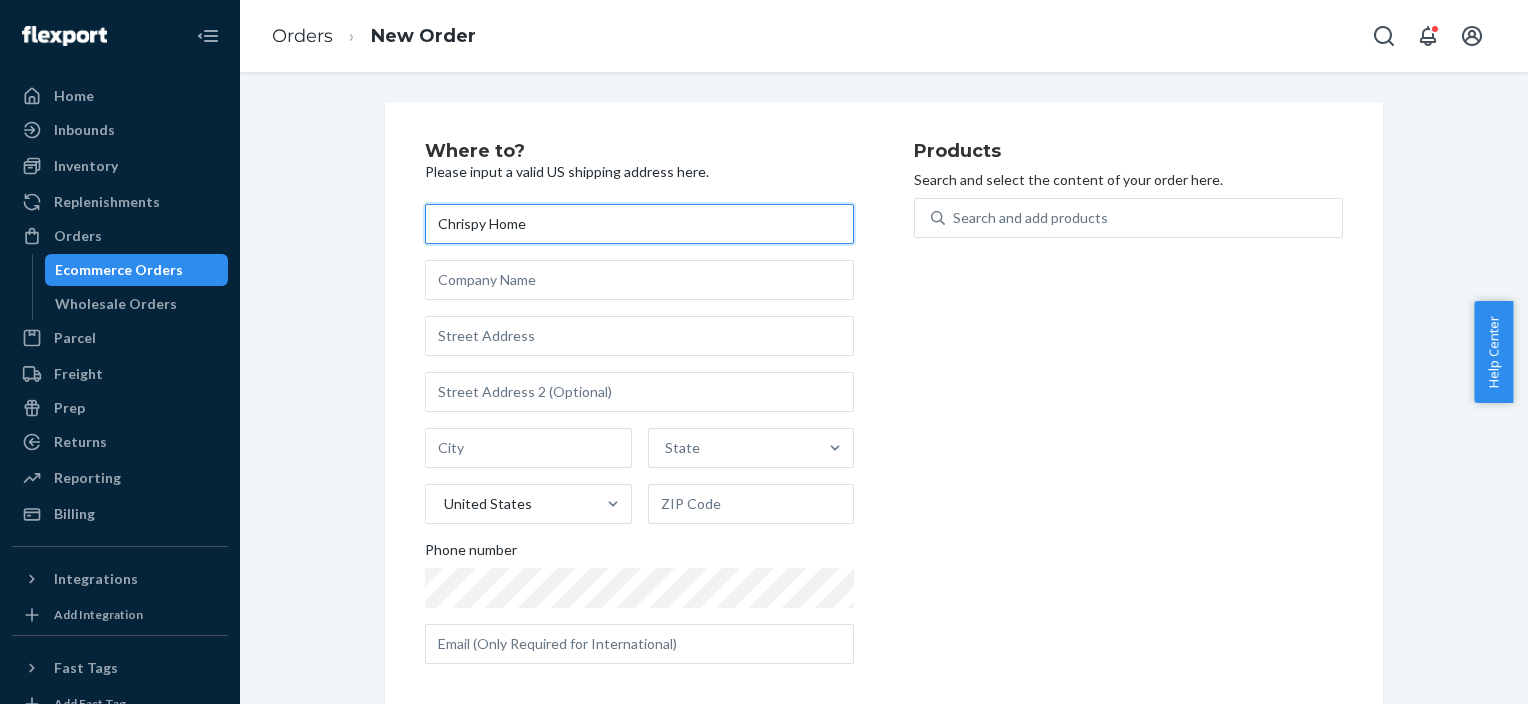 type on "Chrispy Home" 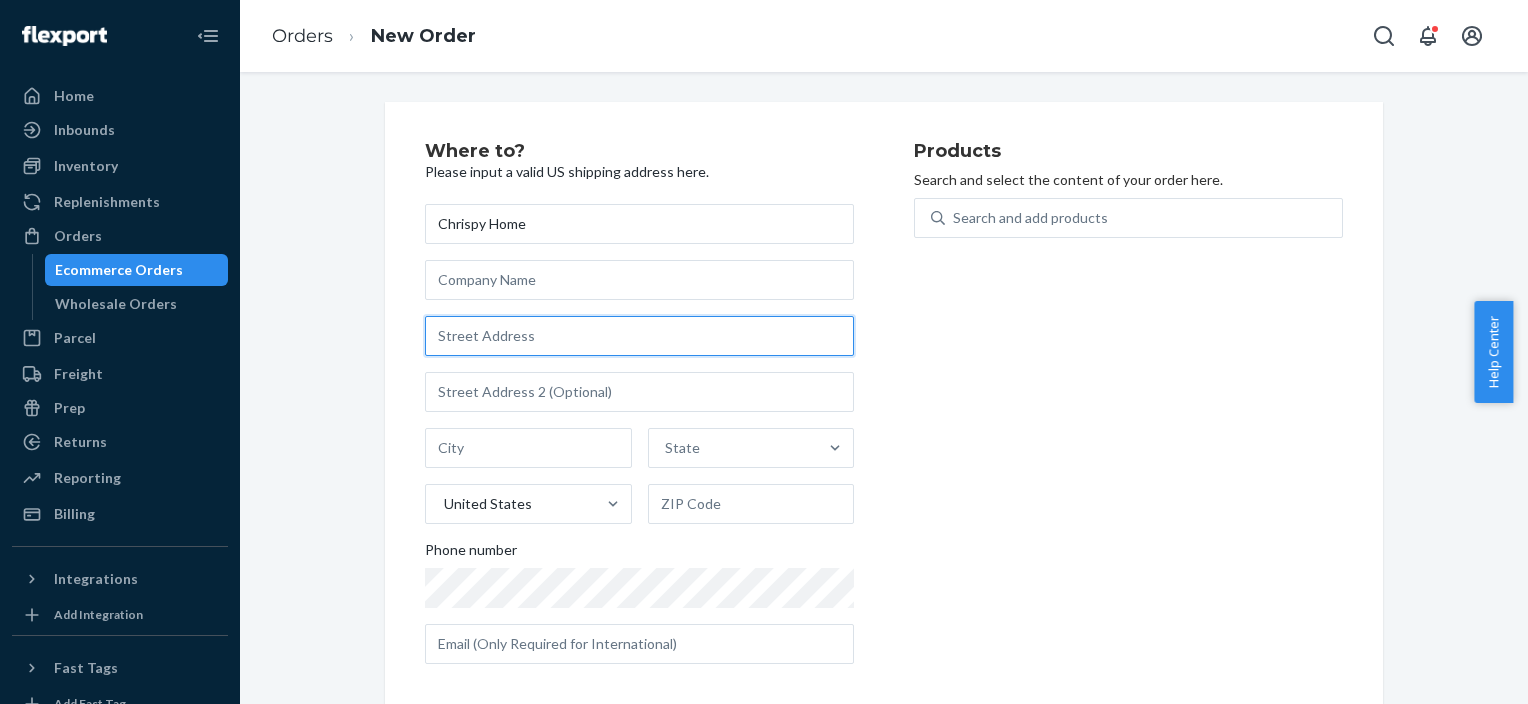 click at bounding box center [639, 336] 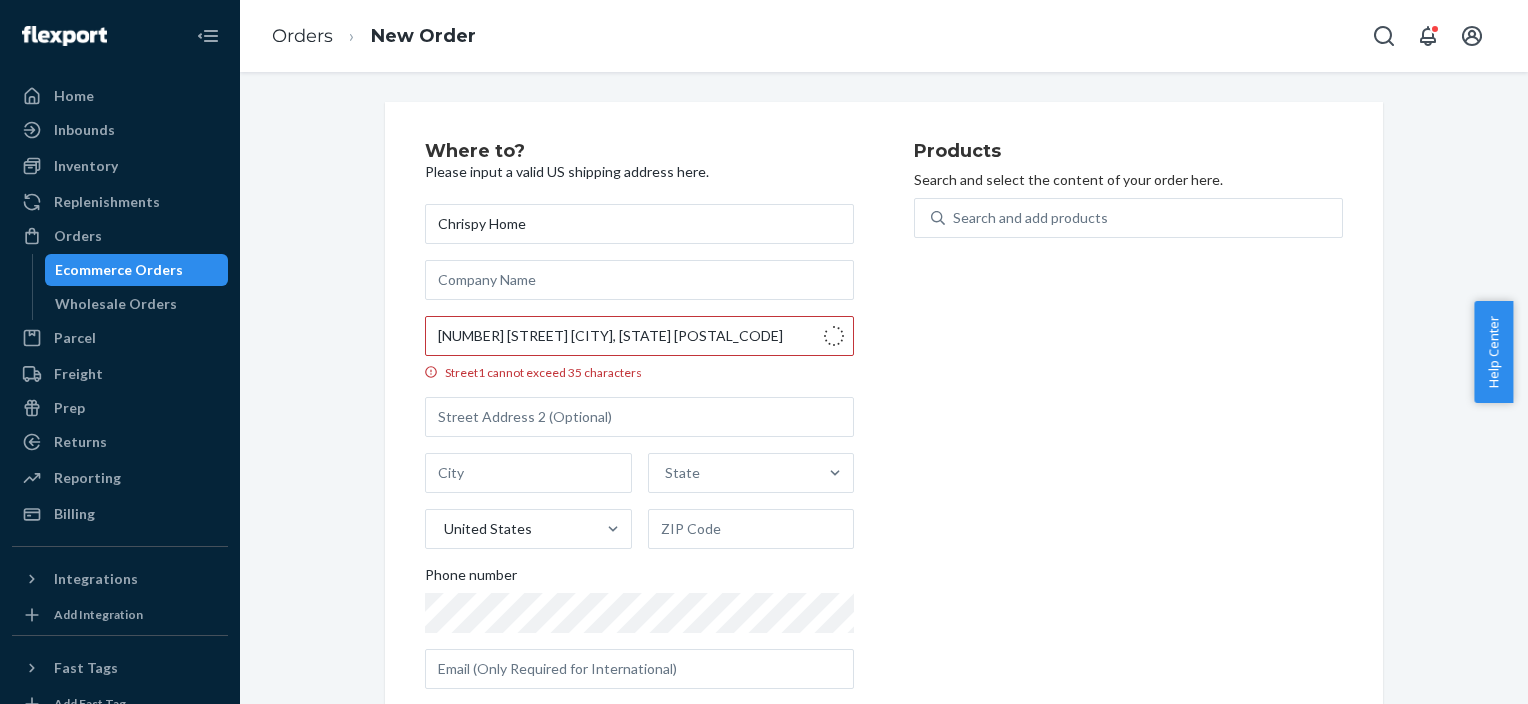 type on "[NUMBER] [STREET]" 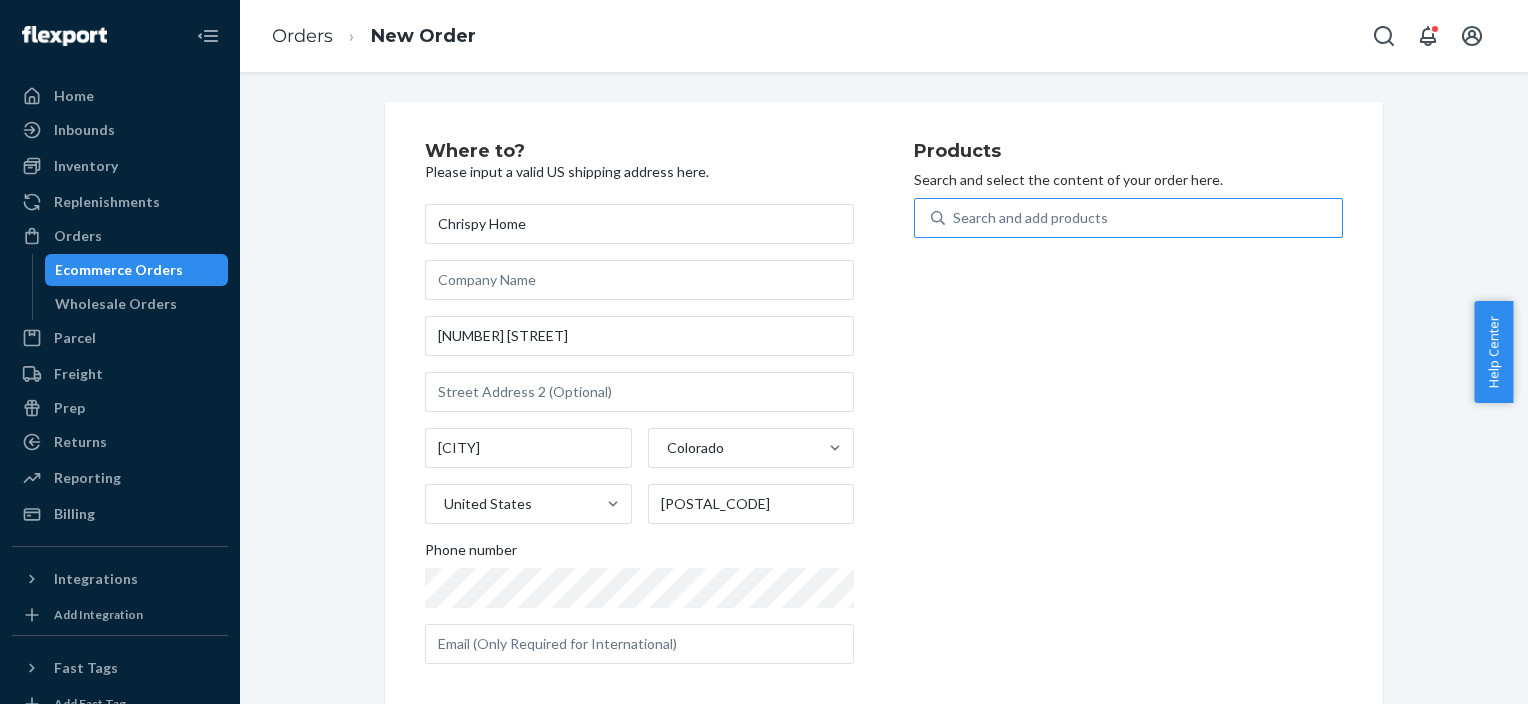 click on "Search and add products" at bounding box center [1030, 218] 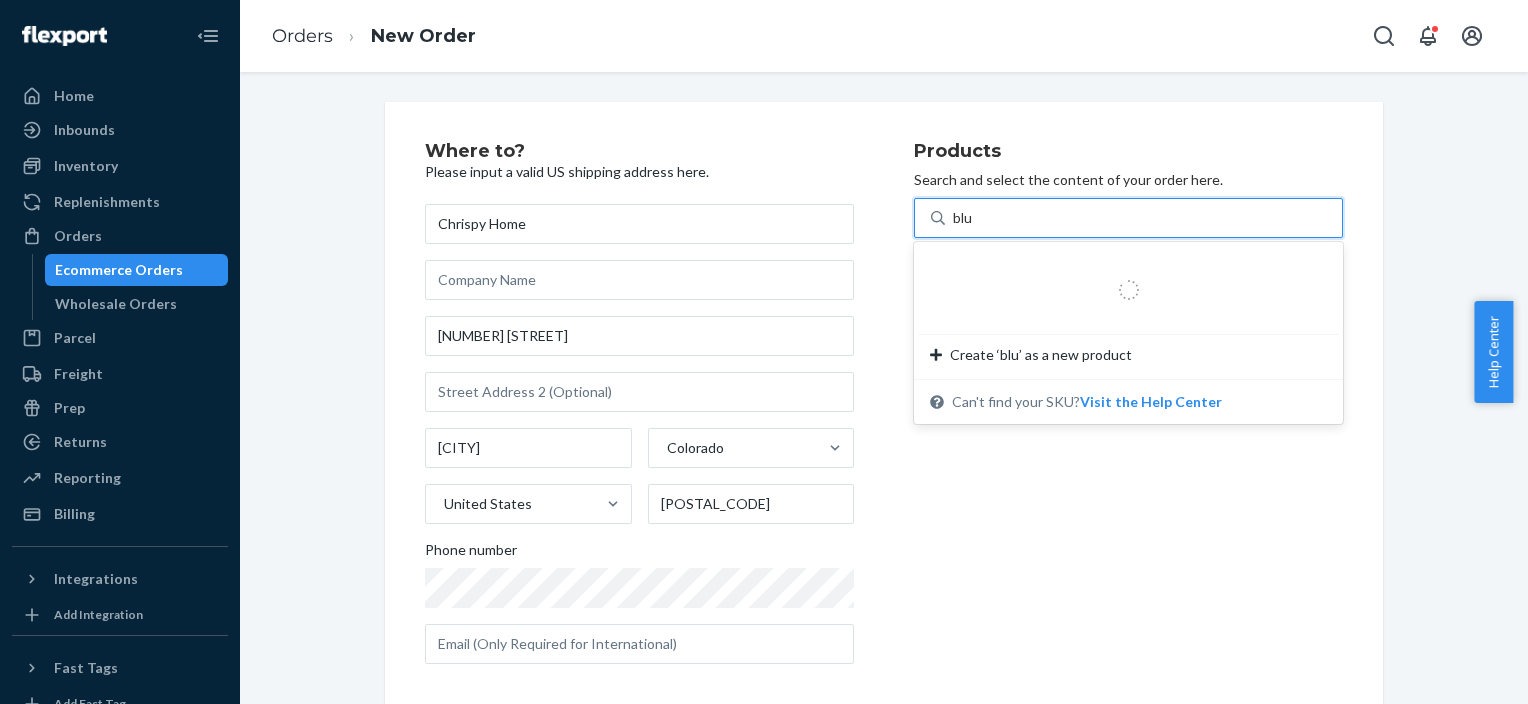 type on "blue" 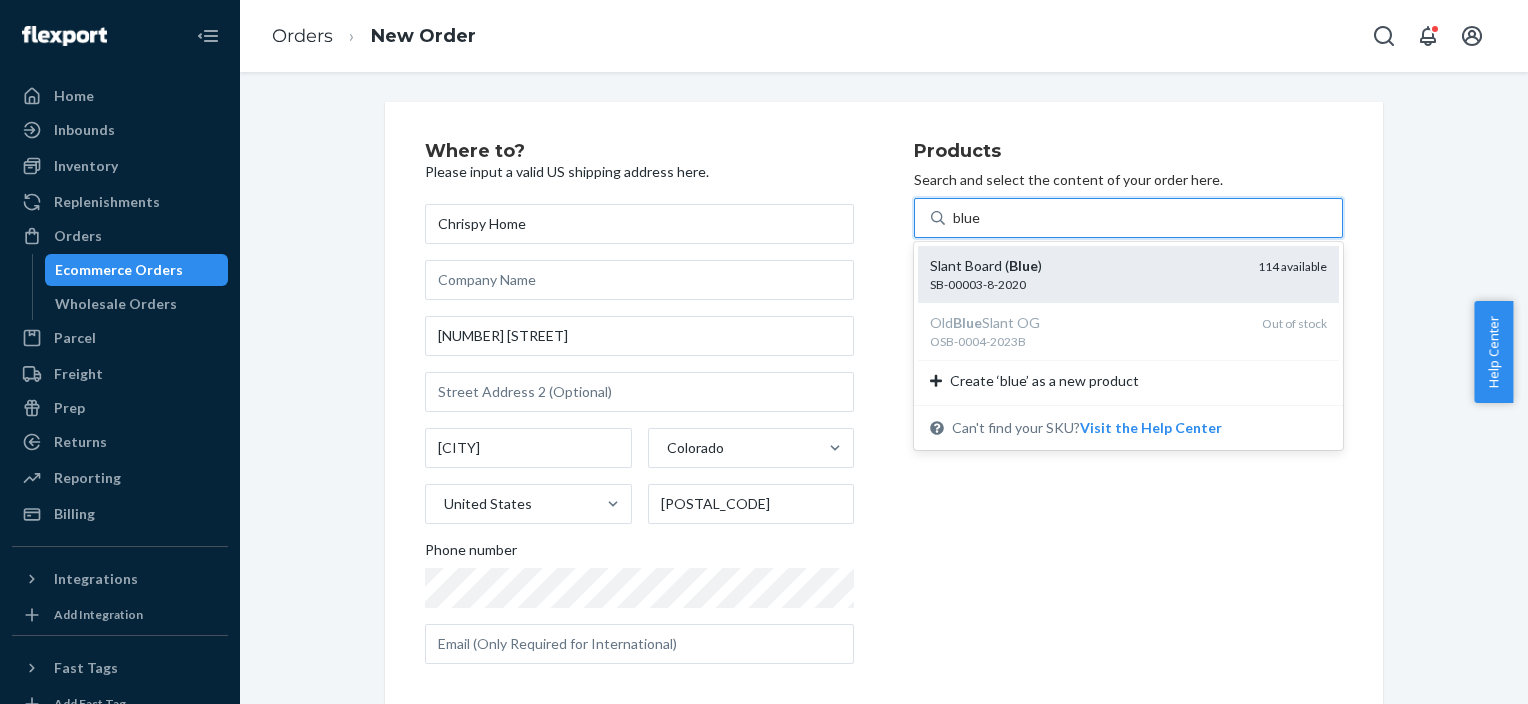 click on "SB-00003-8-2020" at bounding box center (1086, 284) 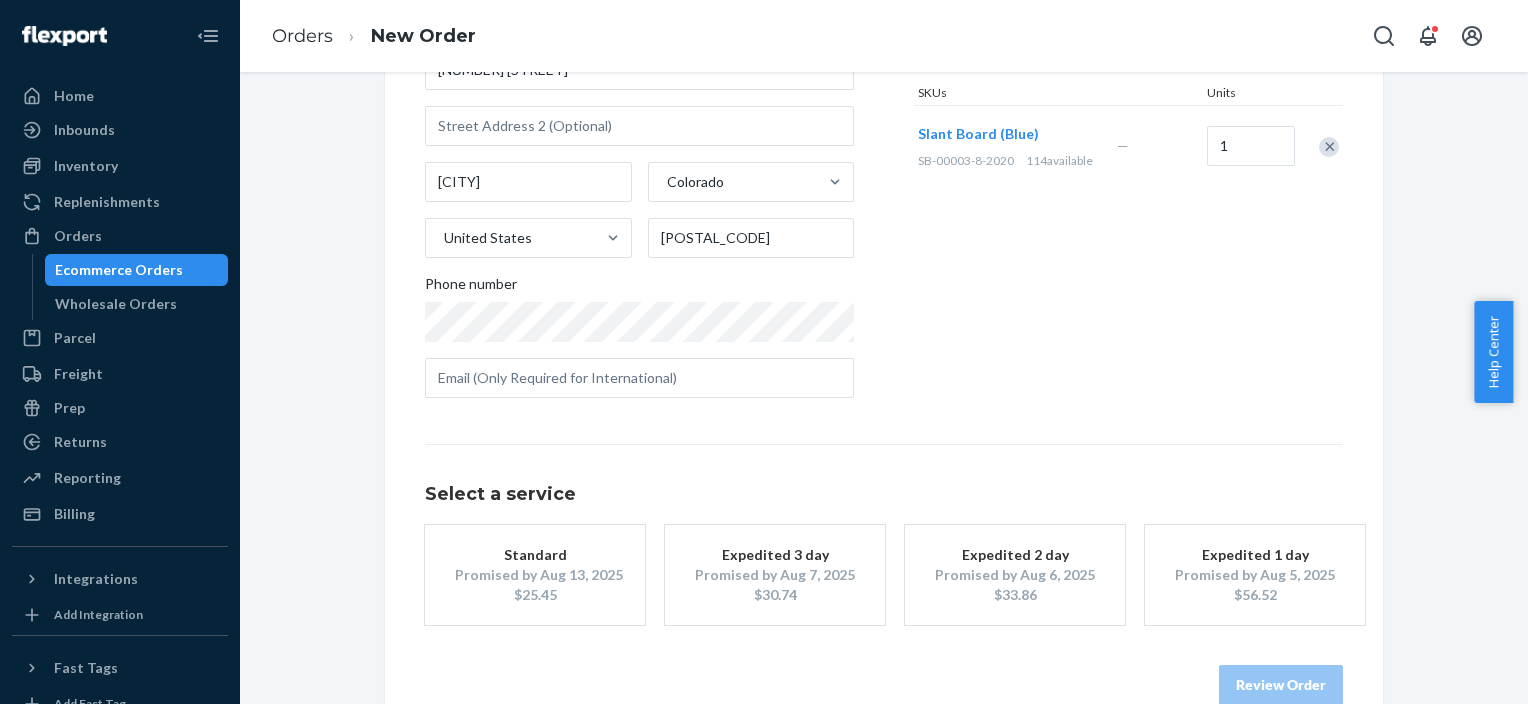 scroll, scrollTop: 306, scrollLeft: 0, axis: vertical 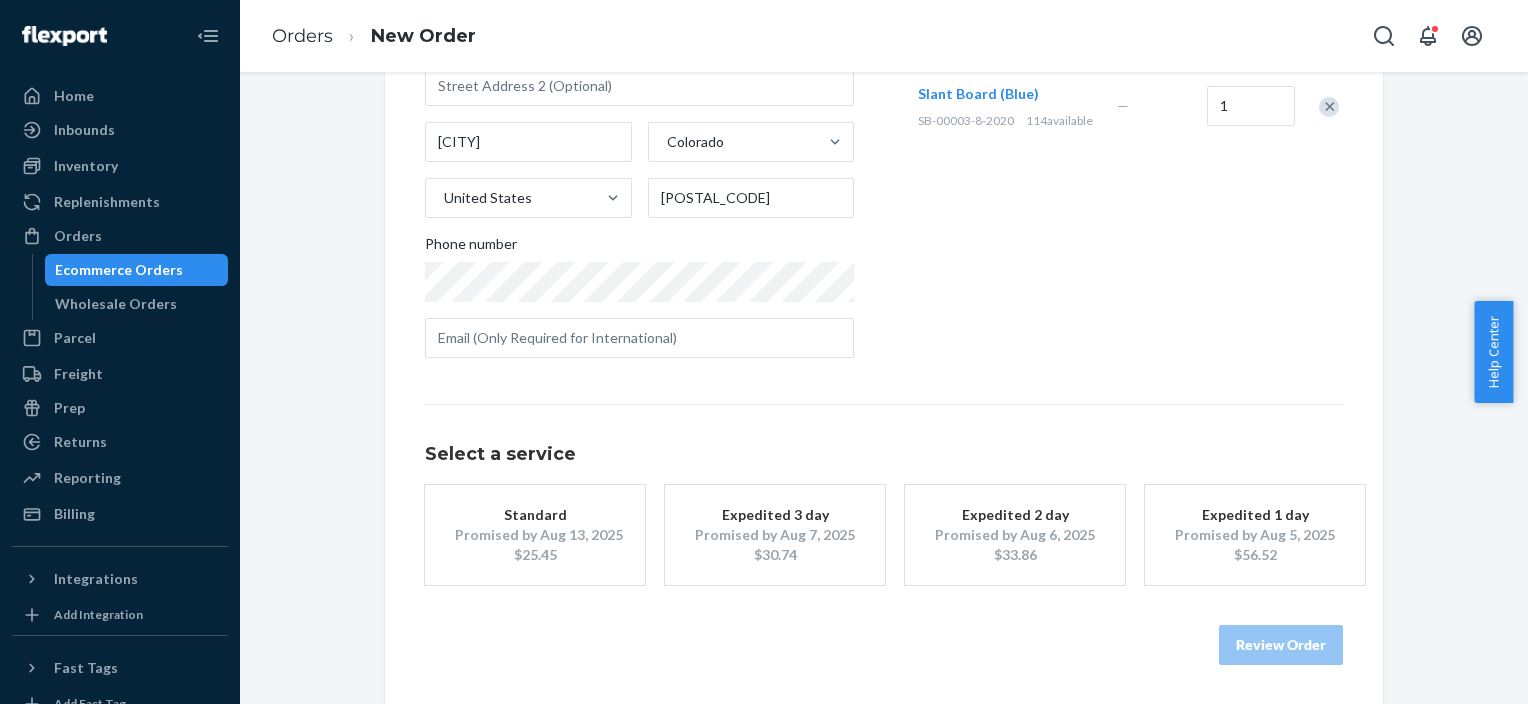 click on "$30.74" at bounding box center (775, 555) 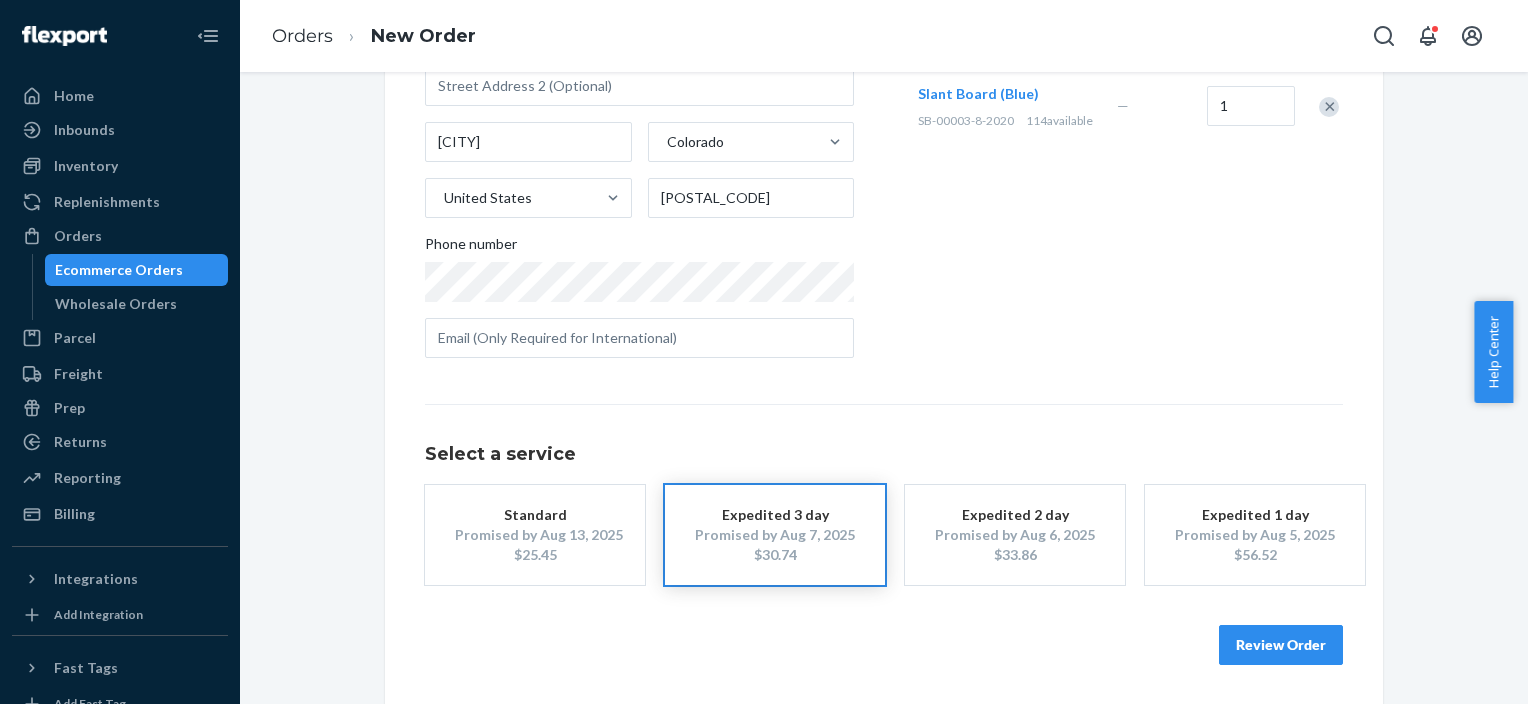 click on "Review Order" at bounding box center [1281, 645] 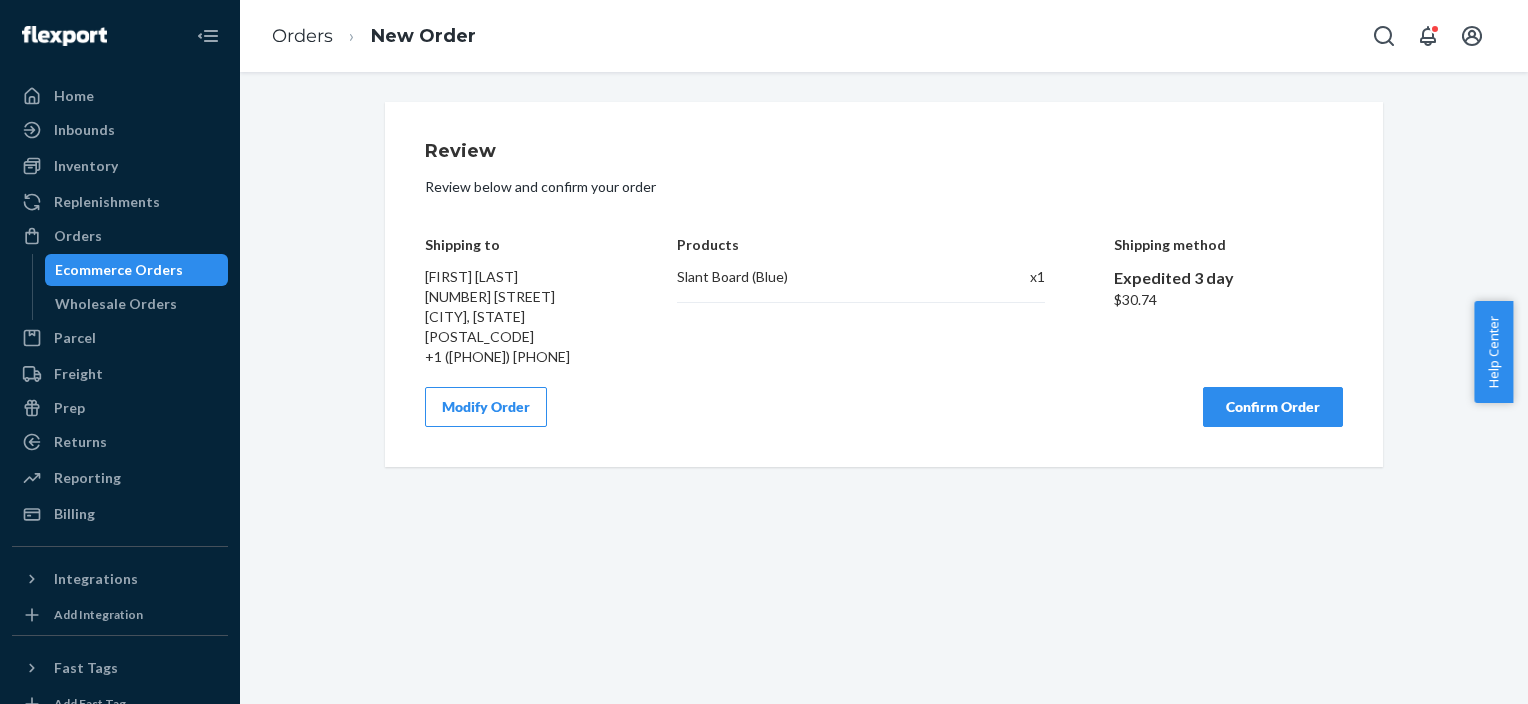 scroll, scrollTop: 0, scrollLeft: 0, axis: both 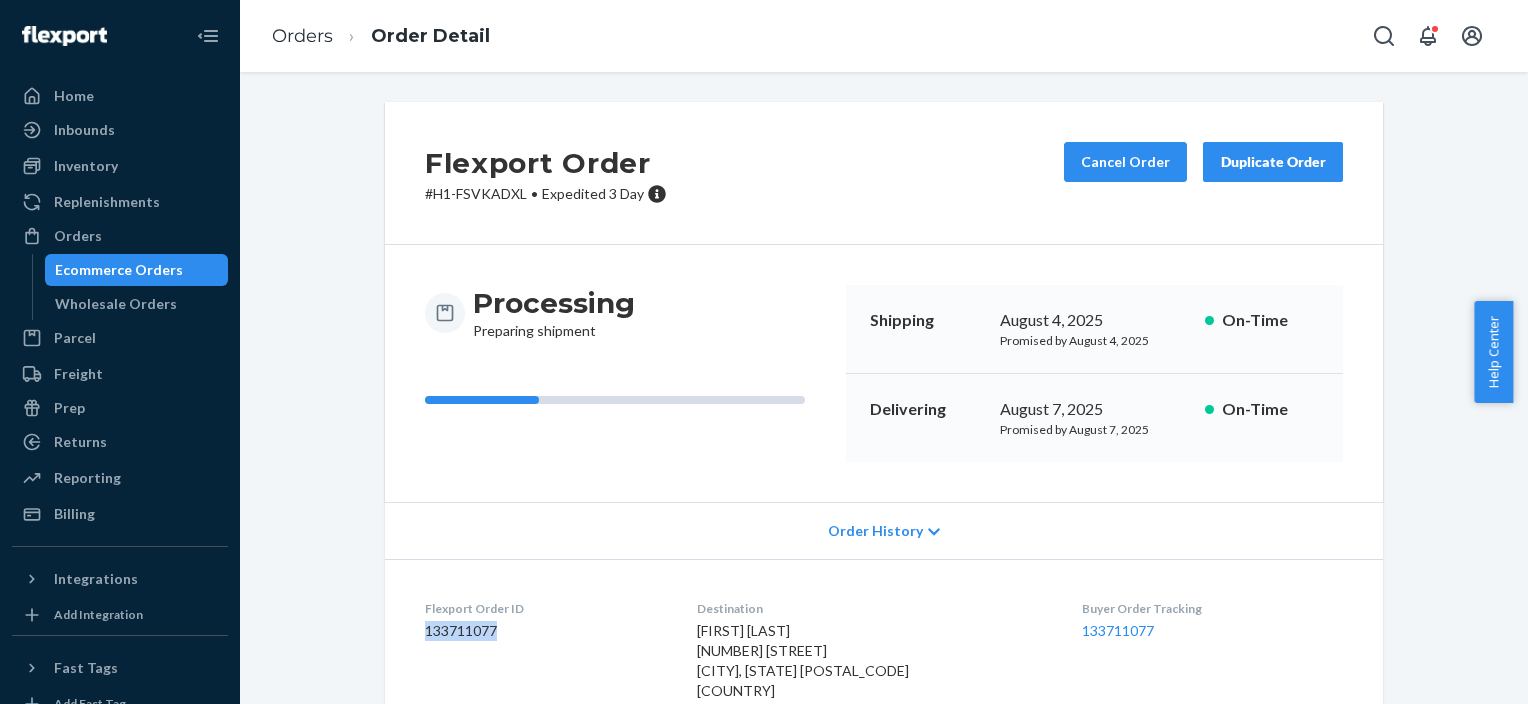 drag, startPoint x: 496, startPoint y: 636, endPoint x: 406, endPoint y: 633, distance: 90.04999 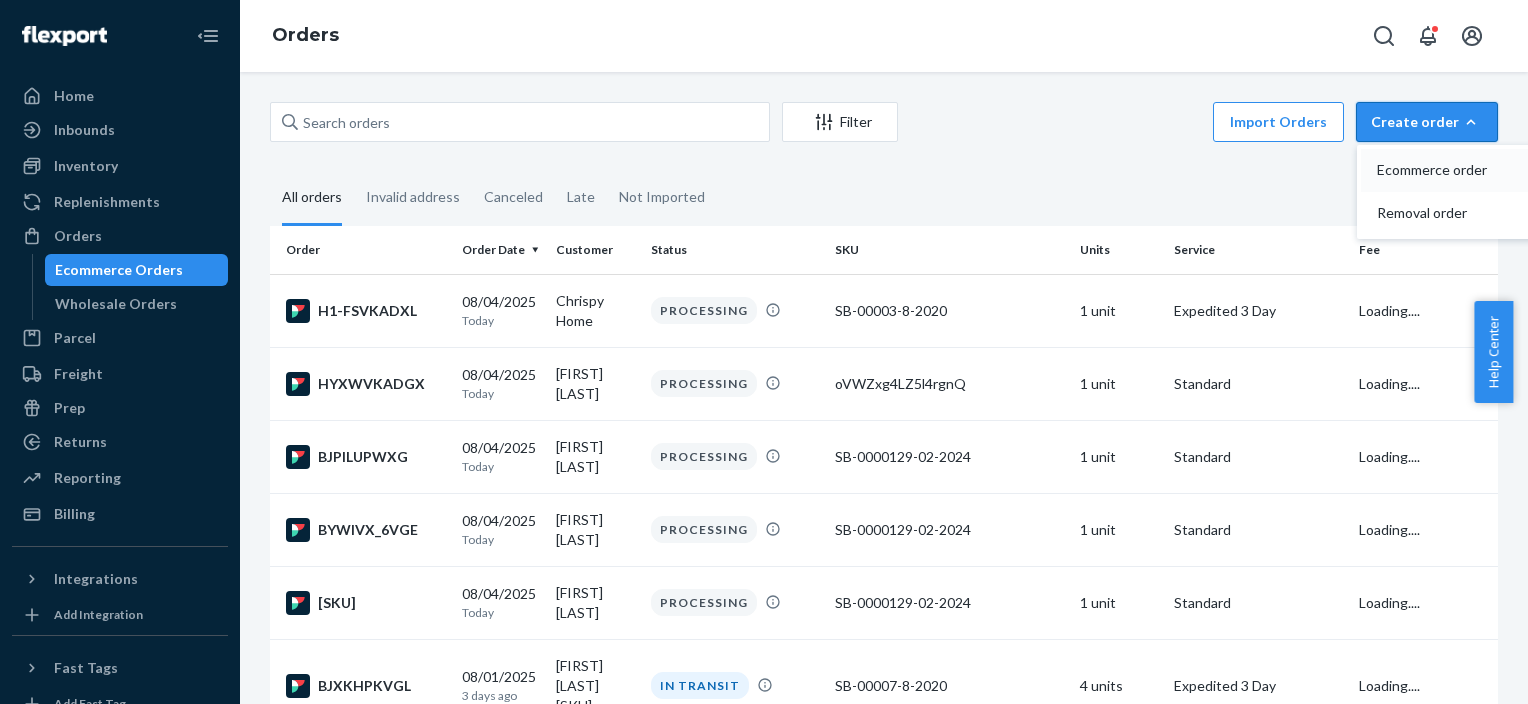 click on "Ecommerce order" at bounding box center [1439, 170] 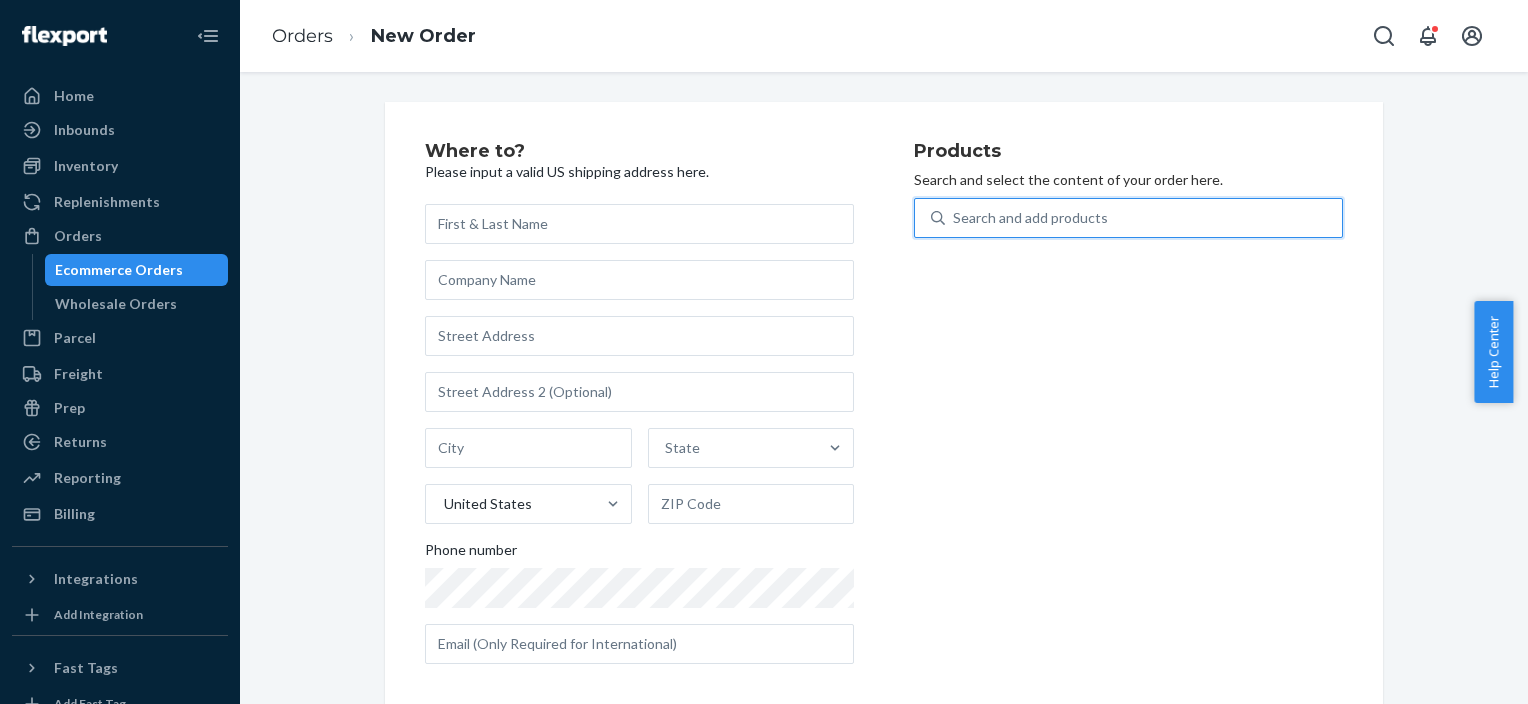 click on "Search and add products" at bounding box center (1143, 218) 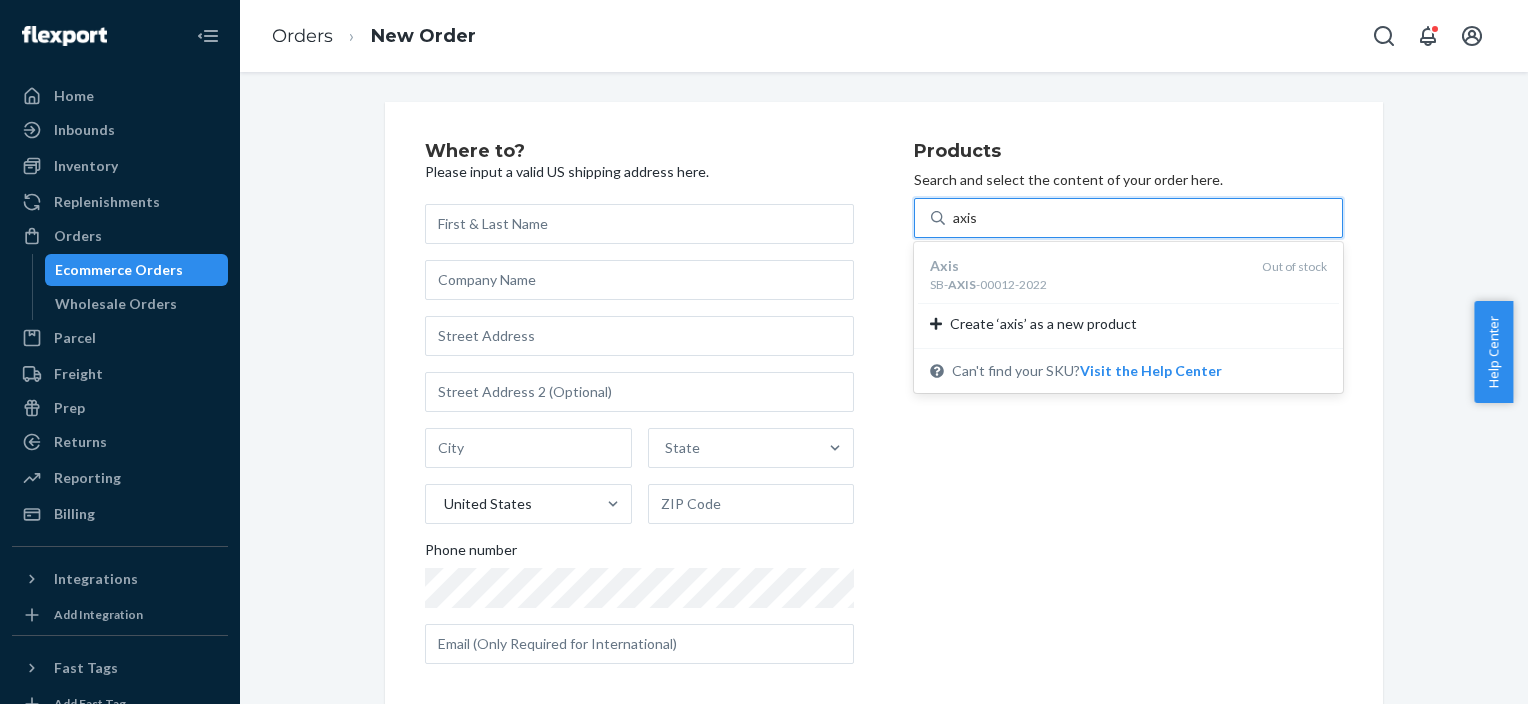 type on "axis" 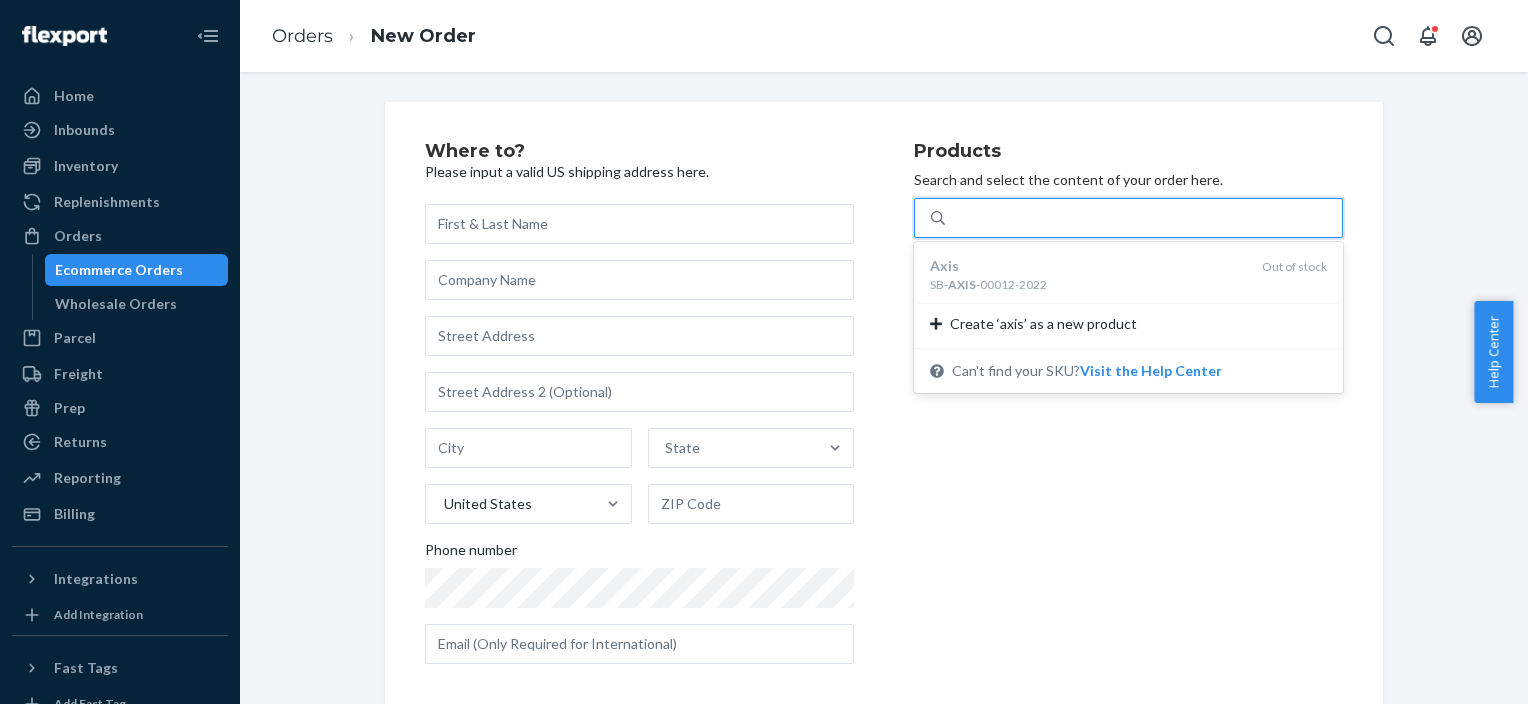 click on "Products Search and select the content of your order here.       option undefined focused, 1 of 1. 1 result available for search term axis. Use Up and Down to choose options, press Enter to select the currently focused option, press Escape to exit the menu, press Tab to select the option and exit the menu. axis Axis SB- AXIS -00012-2022 Out of stock Create ‘axis’ as a new product Can't find your SKU?  Visit the Help Center" at bounding box center (1128, 411) 